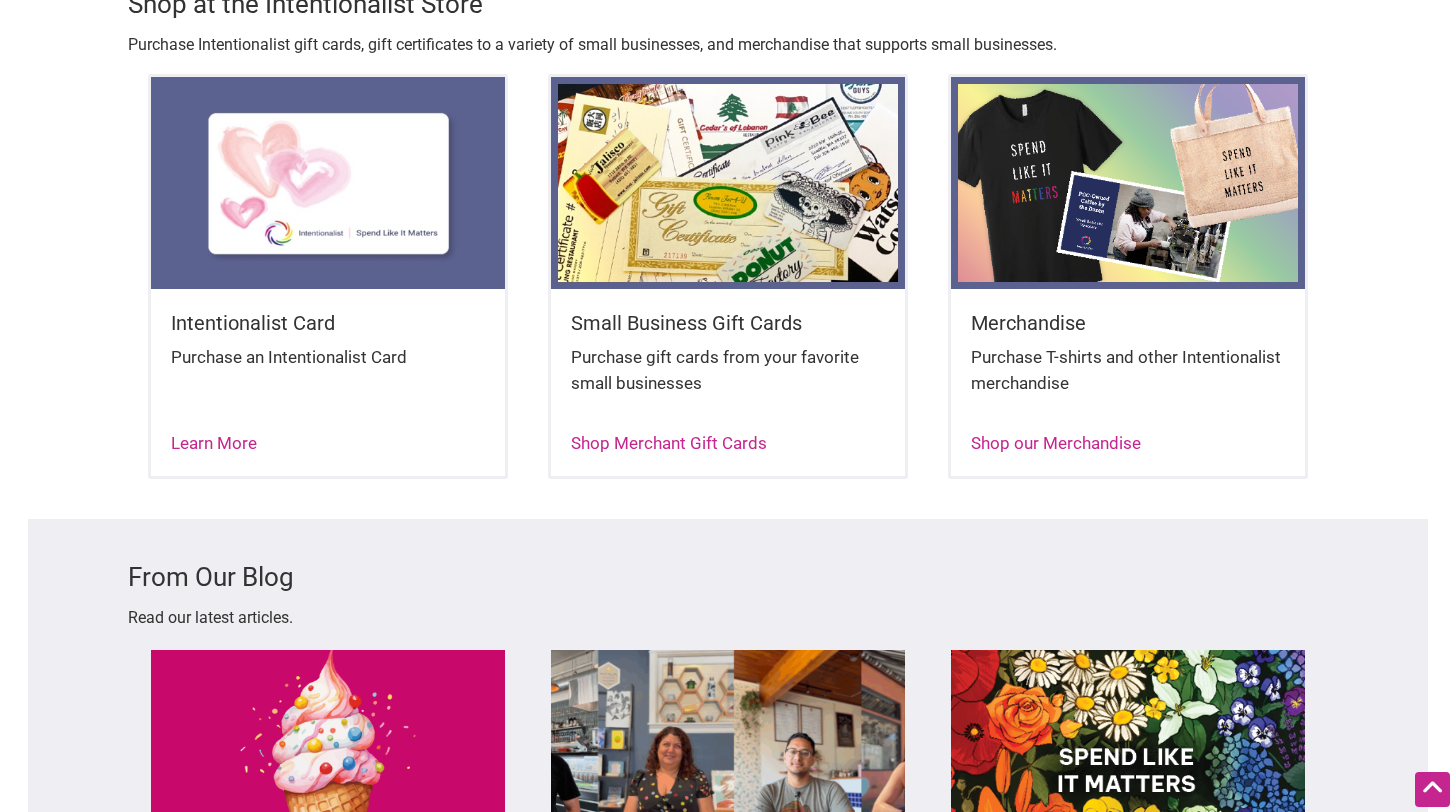 scroll, scrollTop: 3390, scrollLeft: 0, axis: vertical 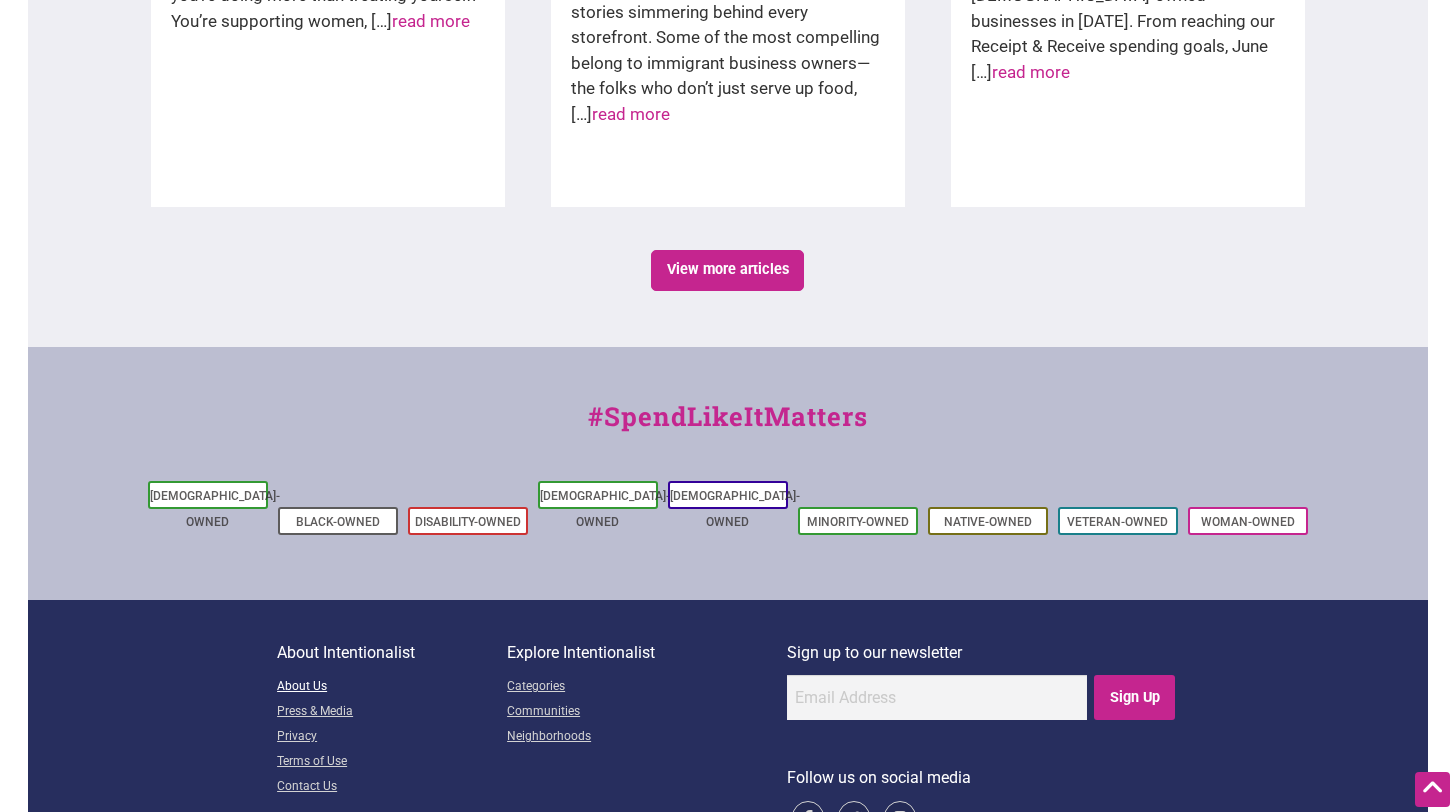 click on "About Us" at bounding box center [392, 687] 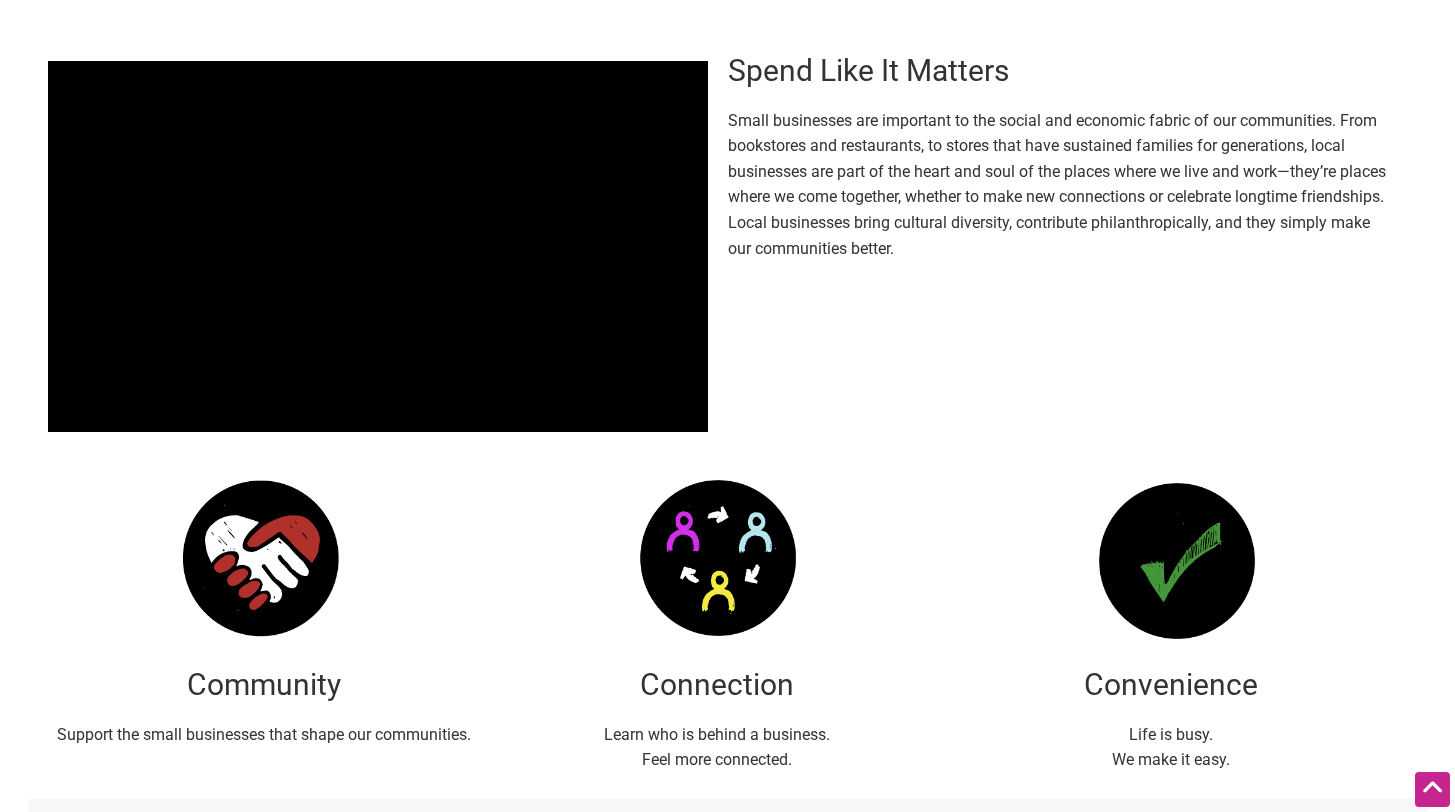 scroll, scrollTop: 0, scrollLeft: 0, axis: both 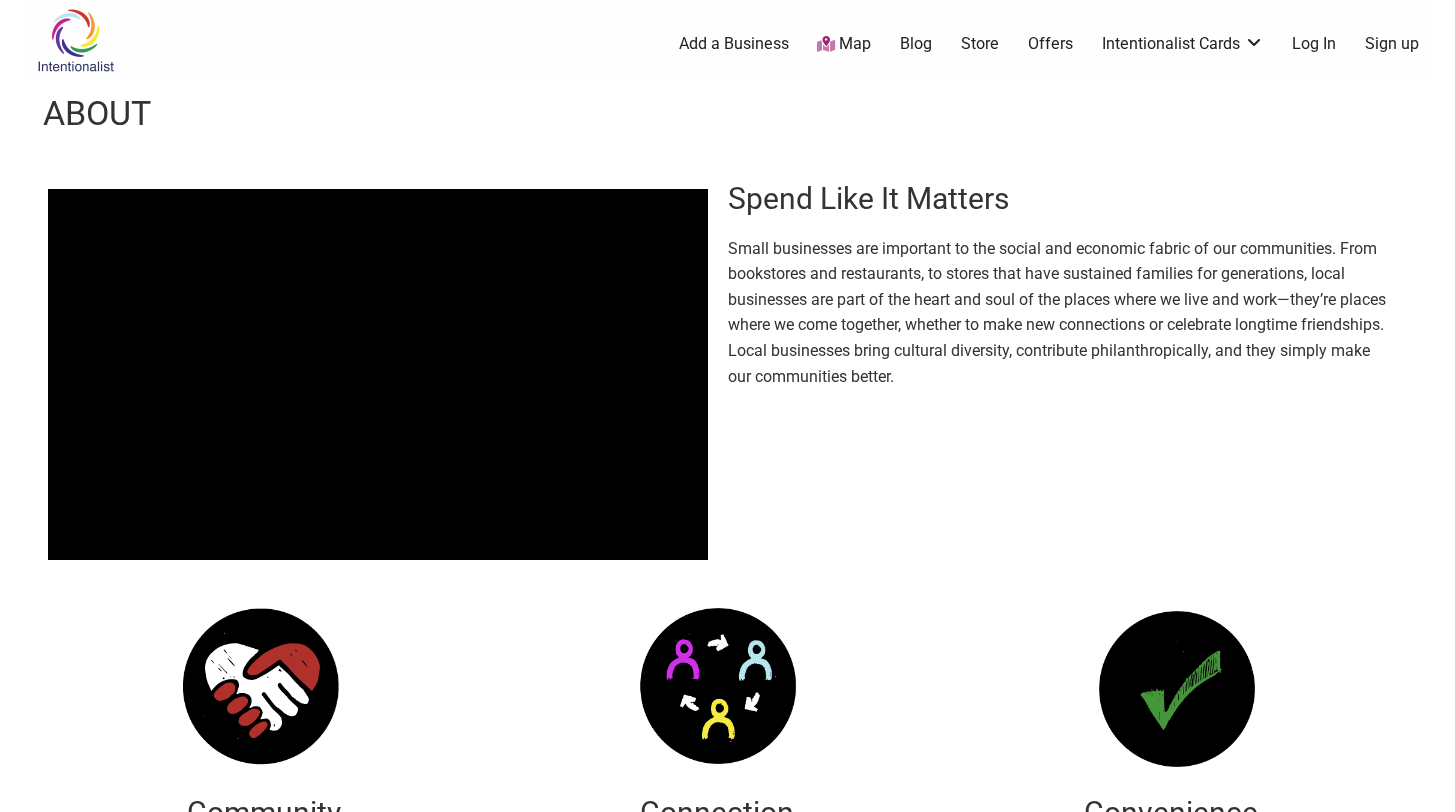 click on "Map" at bounding box center [844, 44] 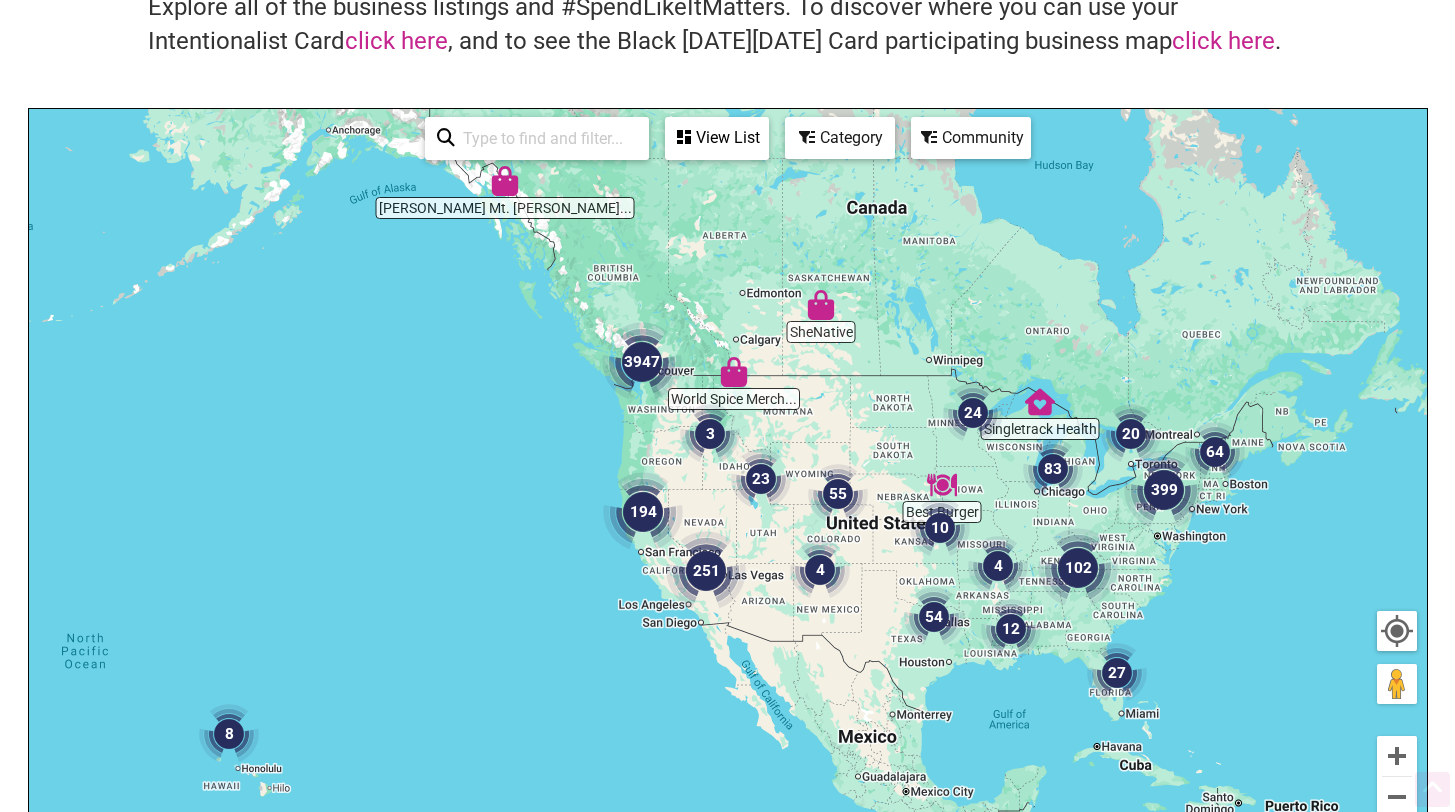 scroll, scrollTop: 164, scrollLeft: 0, axis: vertical 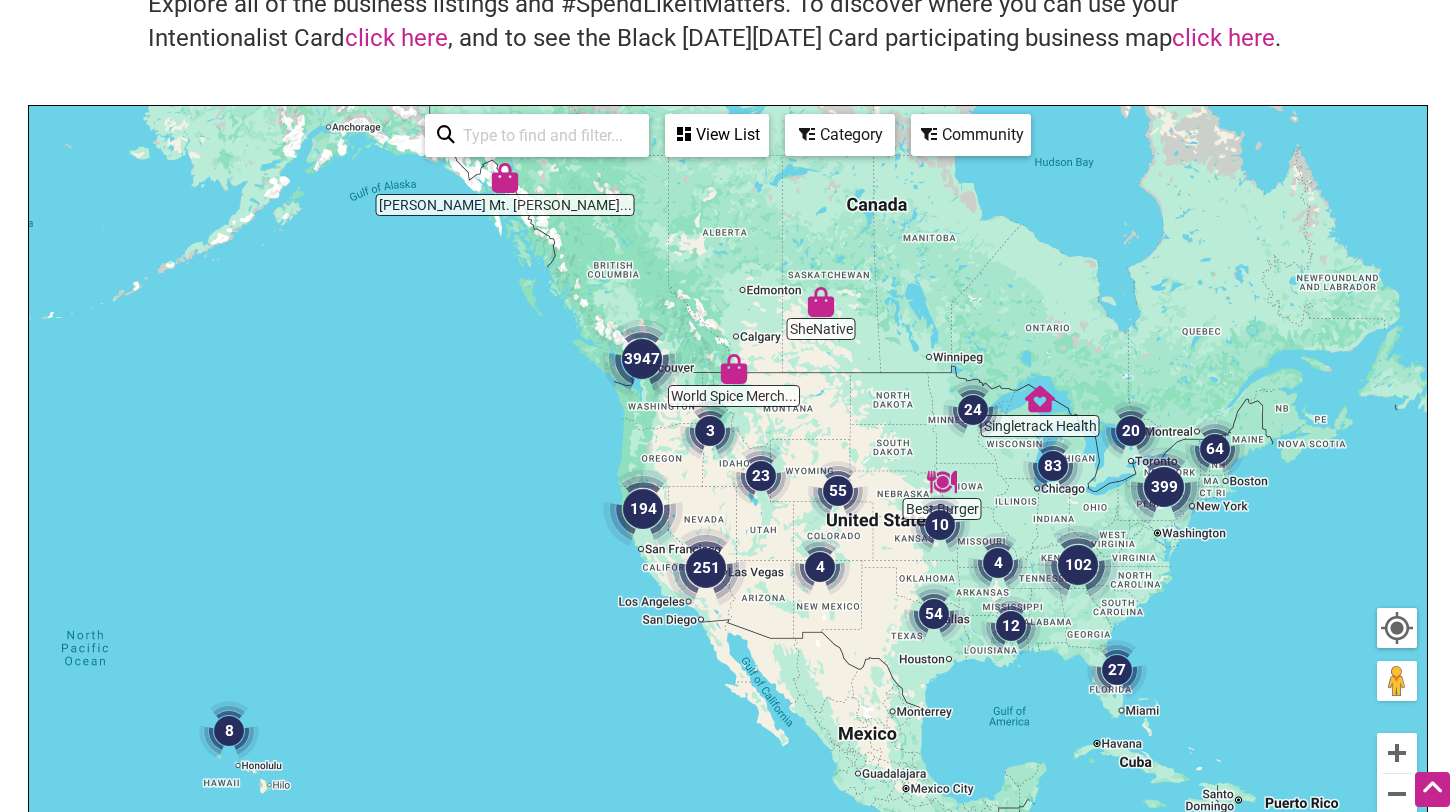 click at bounding box center (1117, 670) 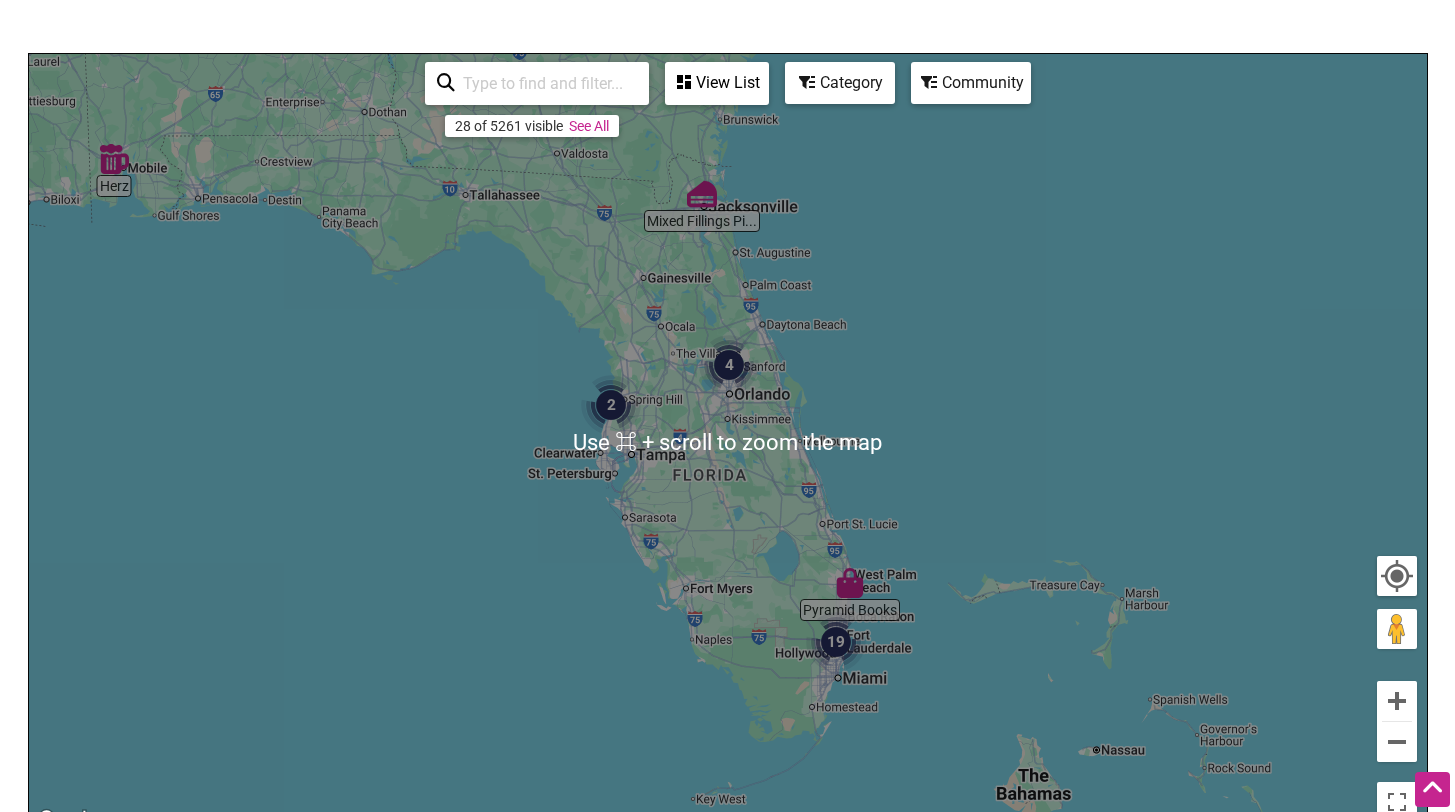 scroll, scrollTop: 262, scrollLeft: 0, axis: vertical 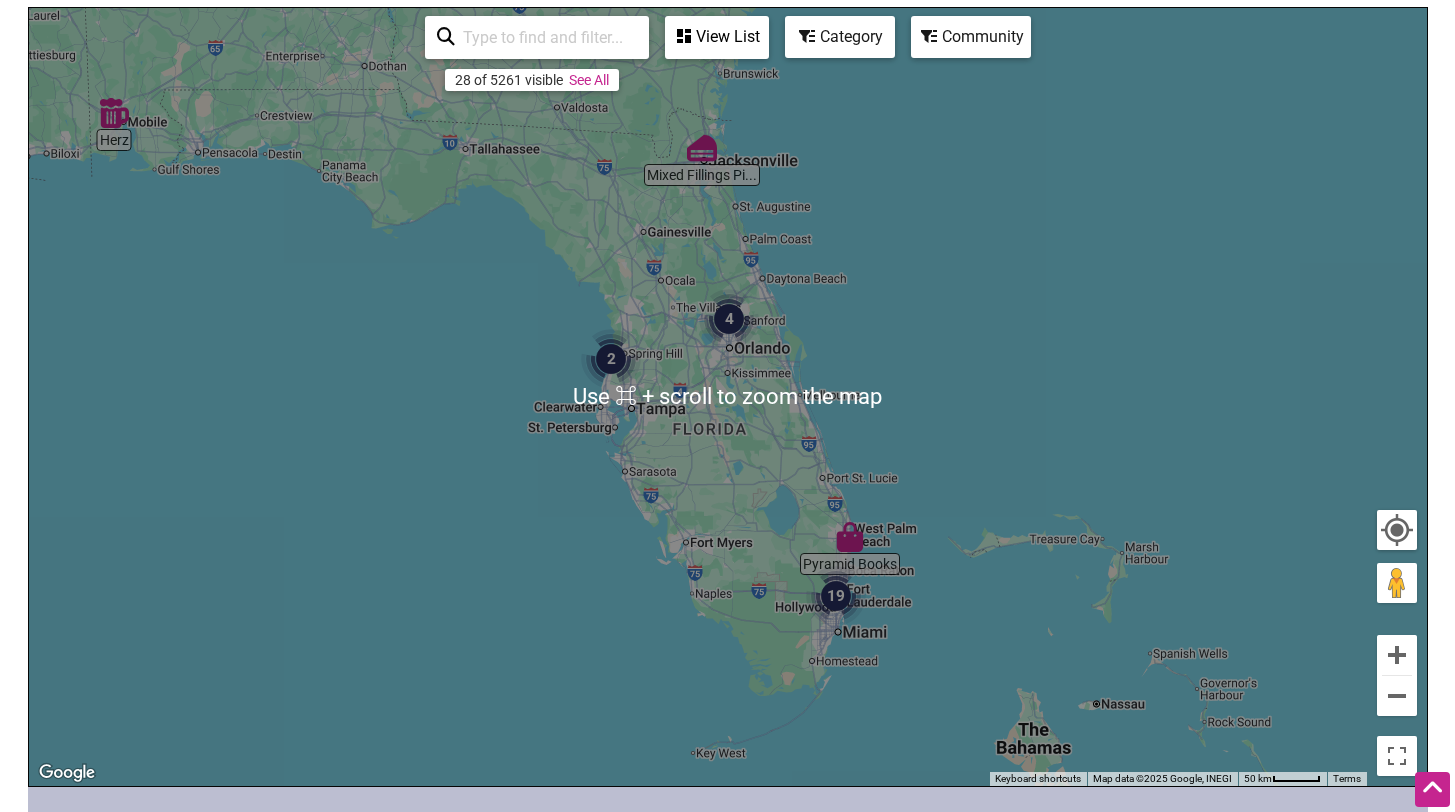 click at bounding box center [836, 596] 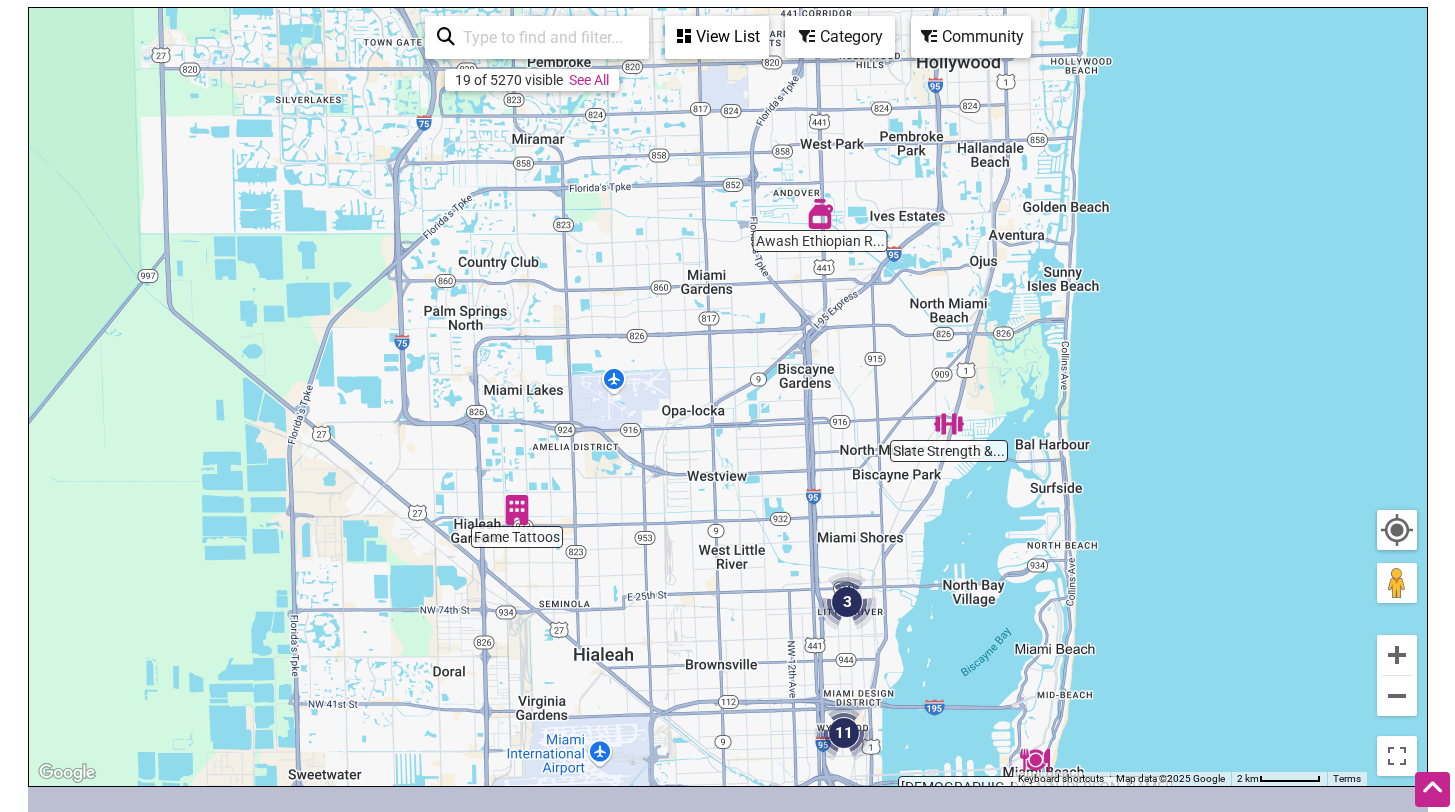drag, startPoint x: 1046, startPoint y: 522, endPoint x: 930, endPoint y: 681, distance: 196.81717 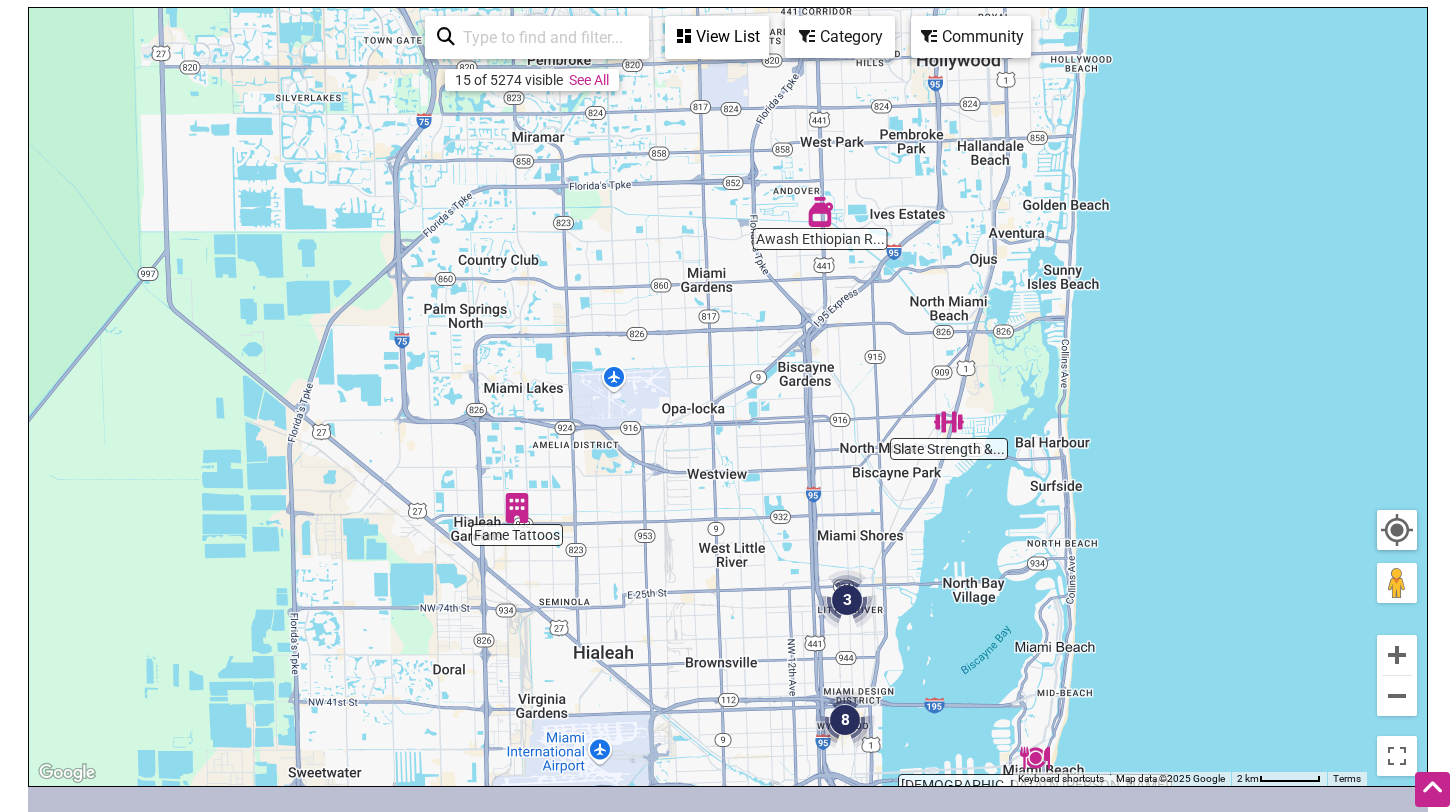 click at bounding box center (847, 600) 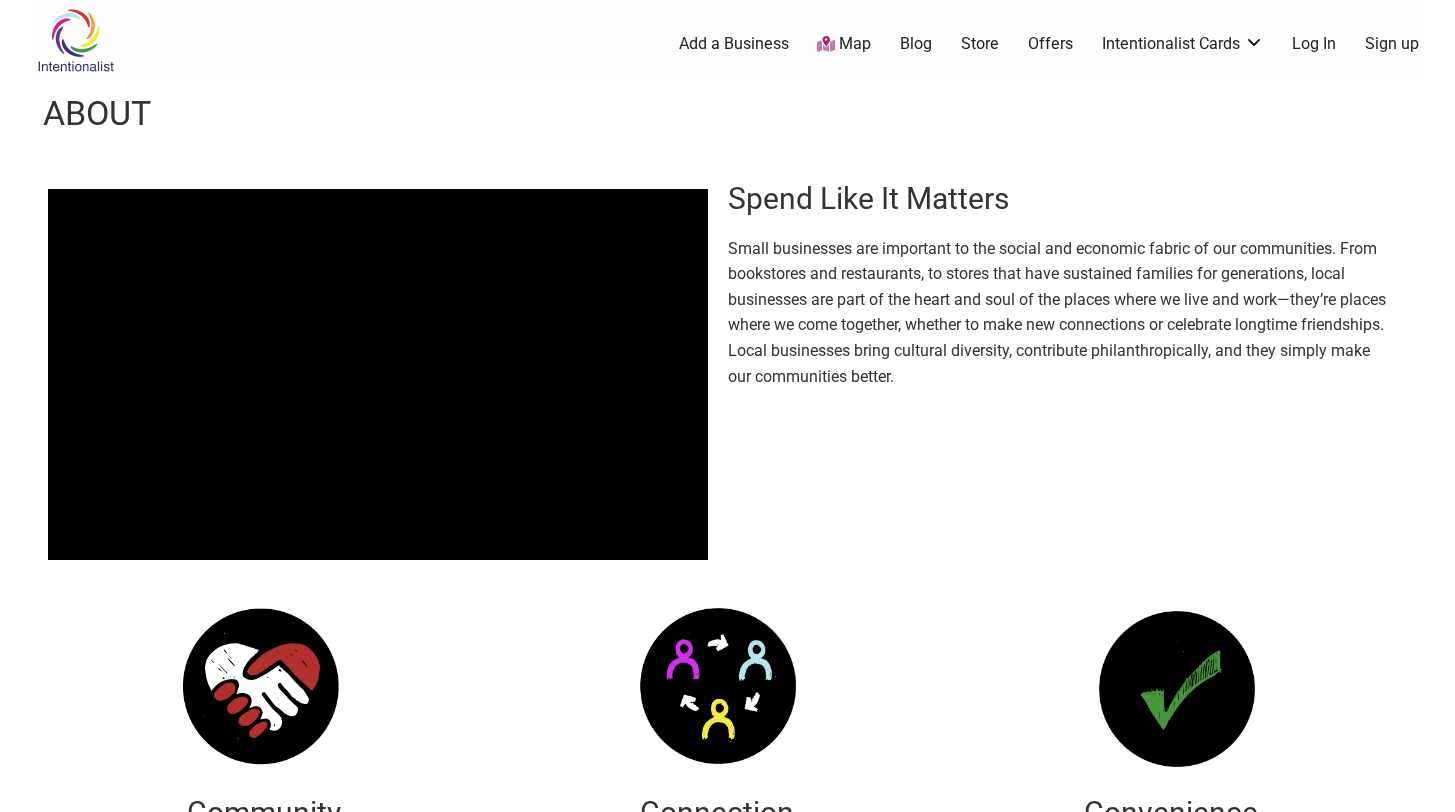 scroll, scrollTop: 0, scrollLeft: 0, axis: both 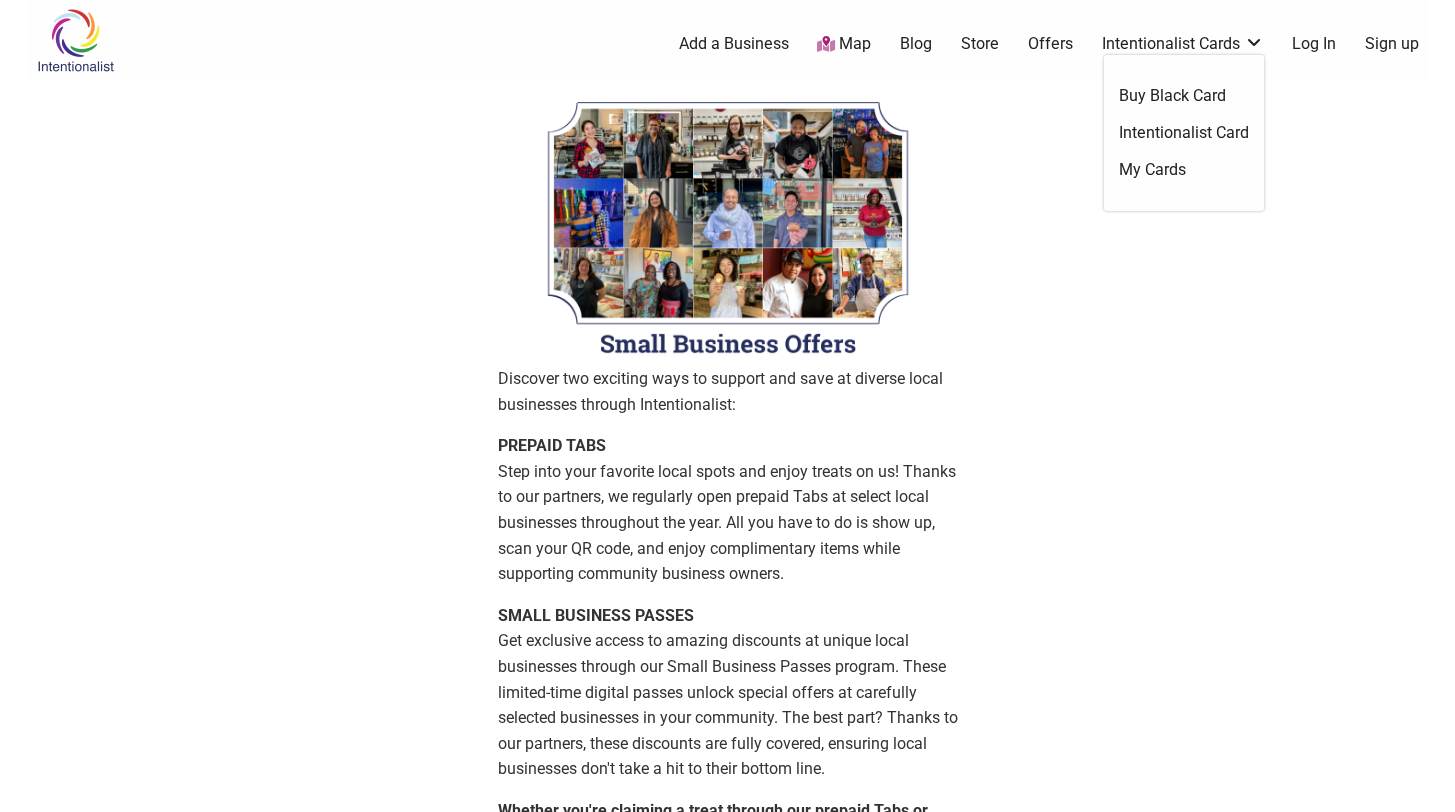 click on "Intentionalist Card" at bounding box center (1184, 133) 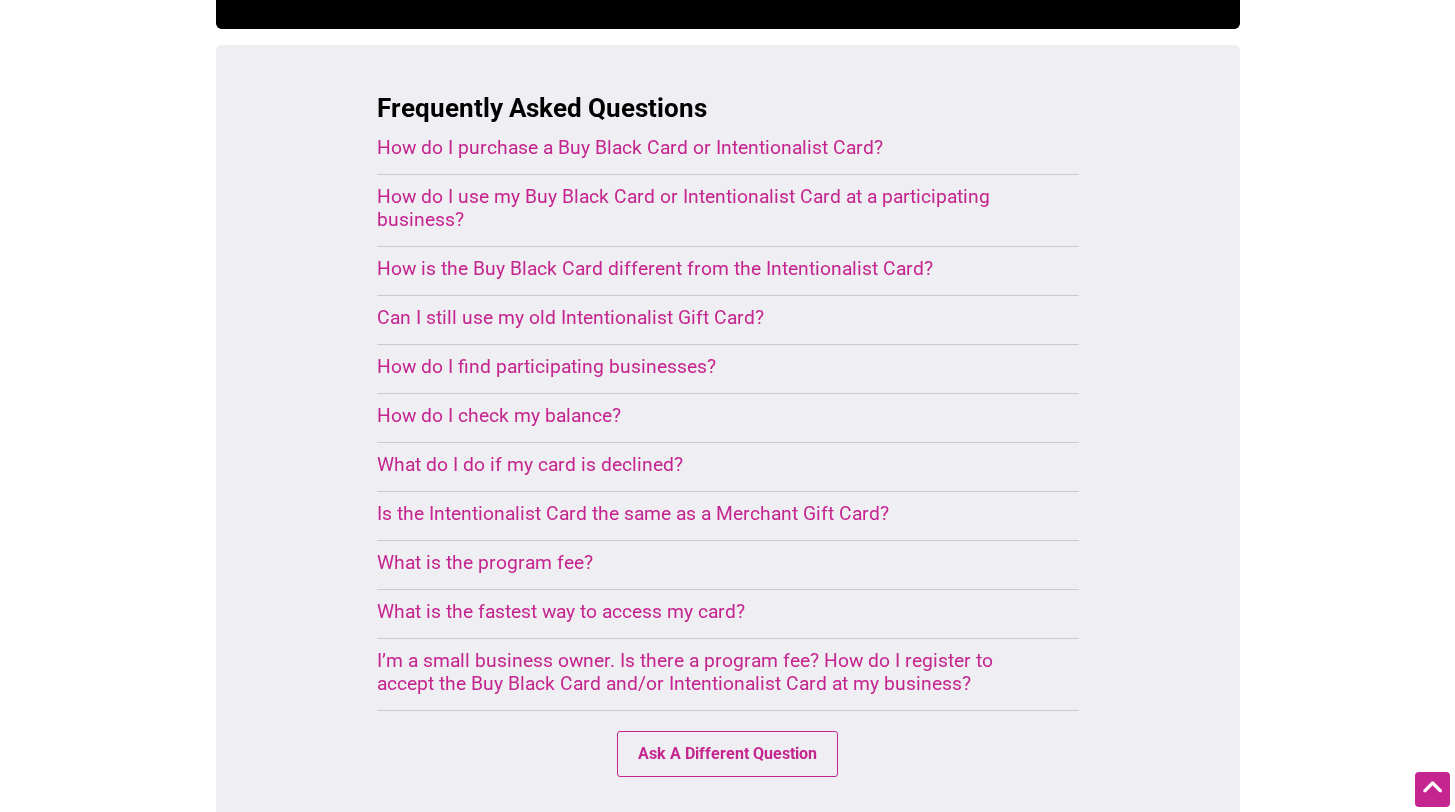 scroll, scrollTop: 1281, scrollLeft: 0, axis: vertical 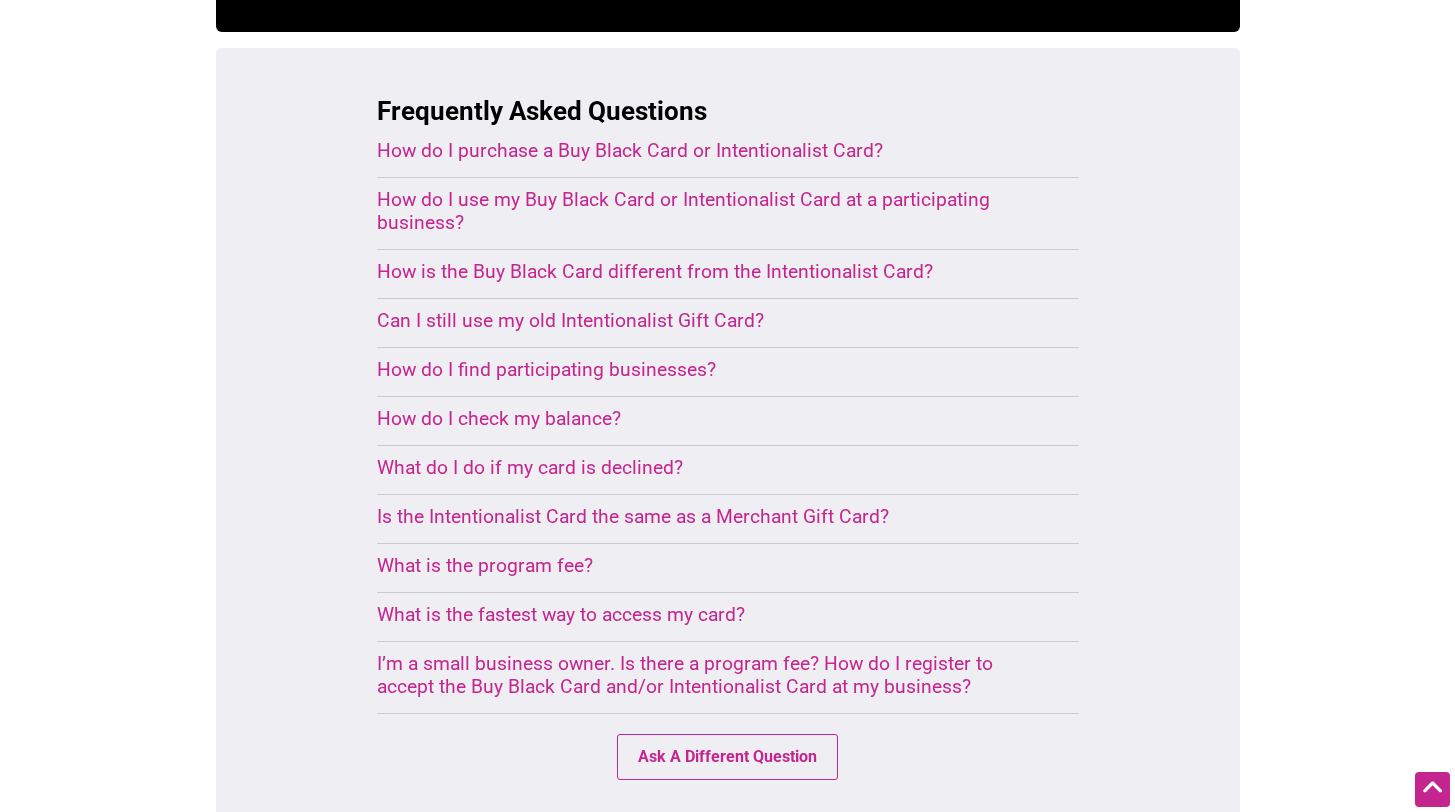 click on "How do I purchase a Buy Black Card or Intentionalist Card?" at bounding box center [704, 150] 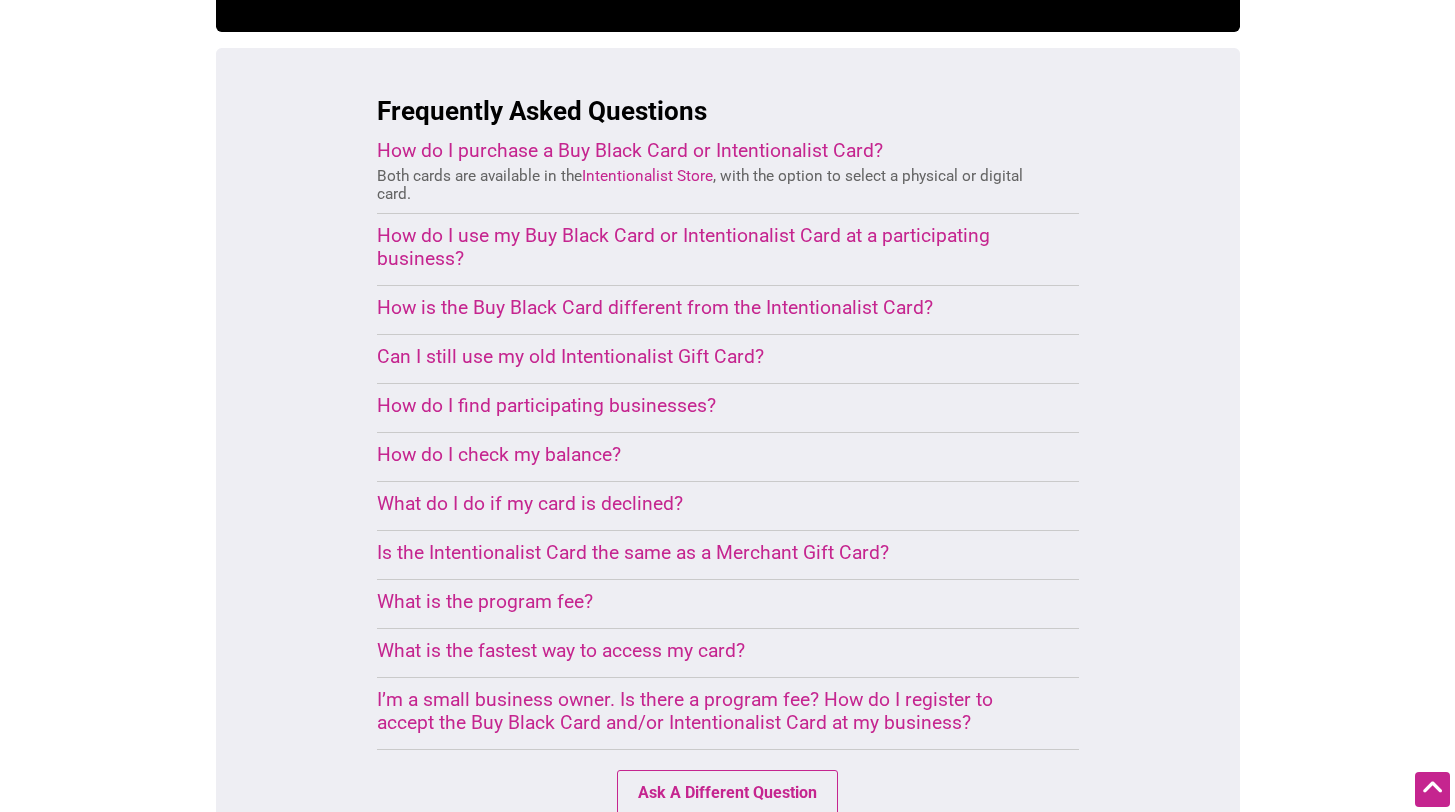 click on "Intentionalist Store" at bounding box center [647, 176] 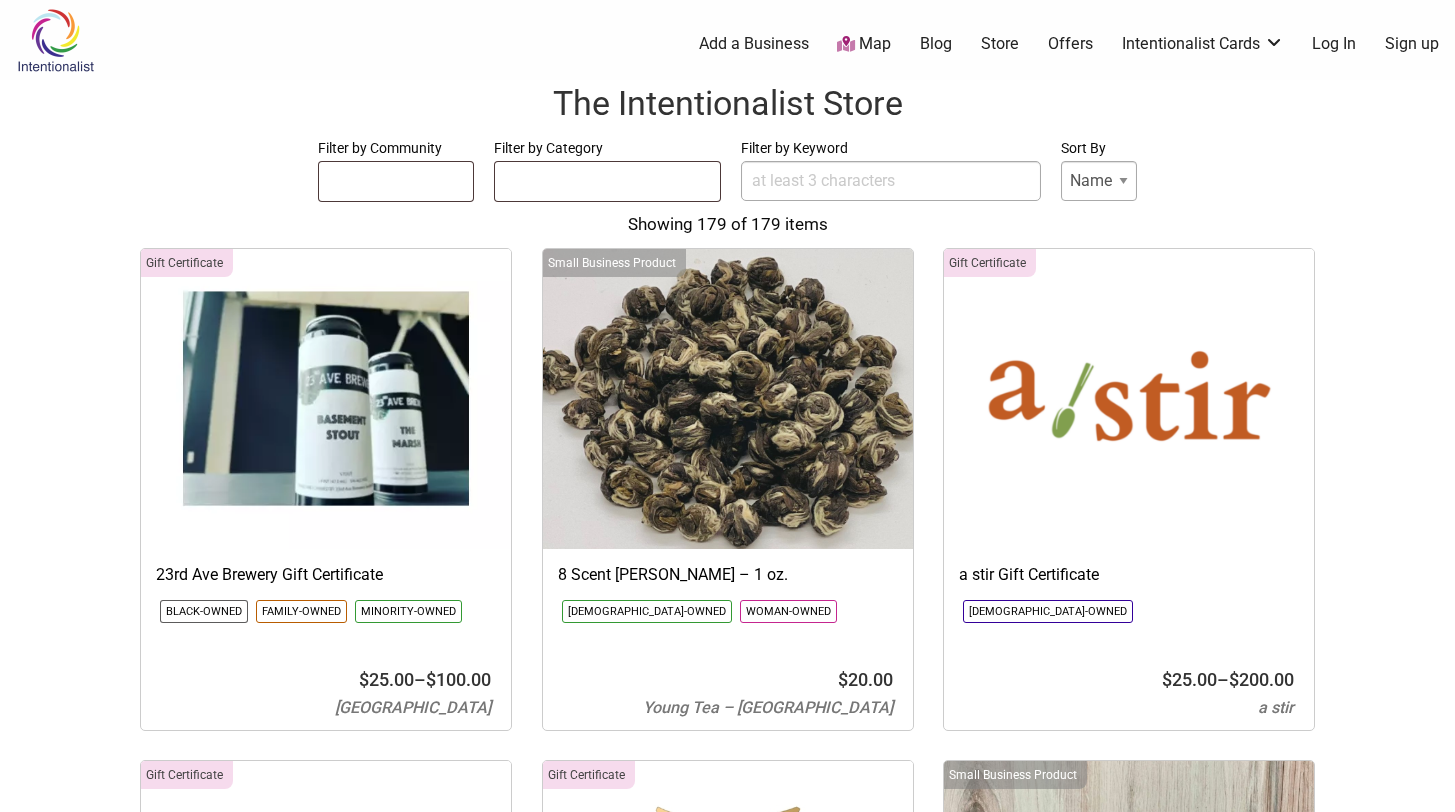 select 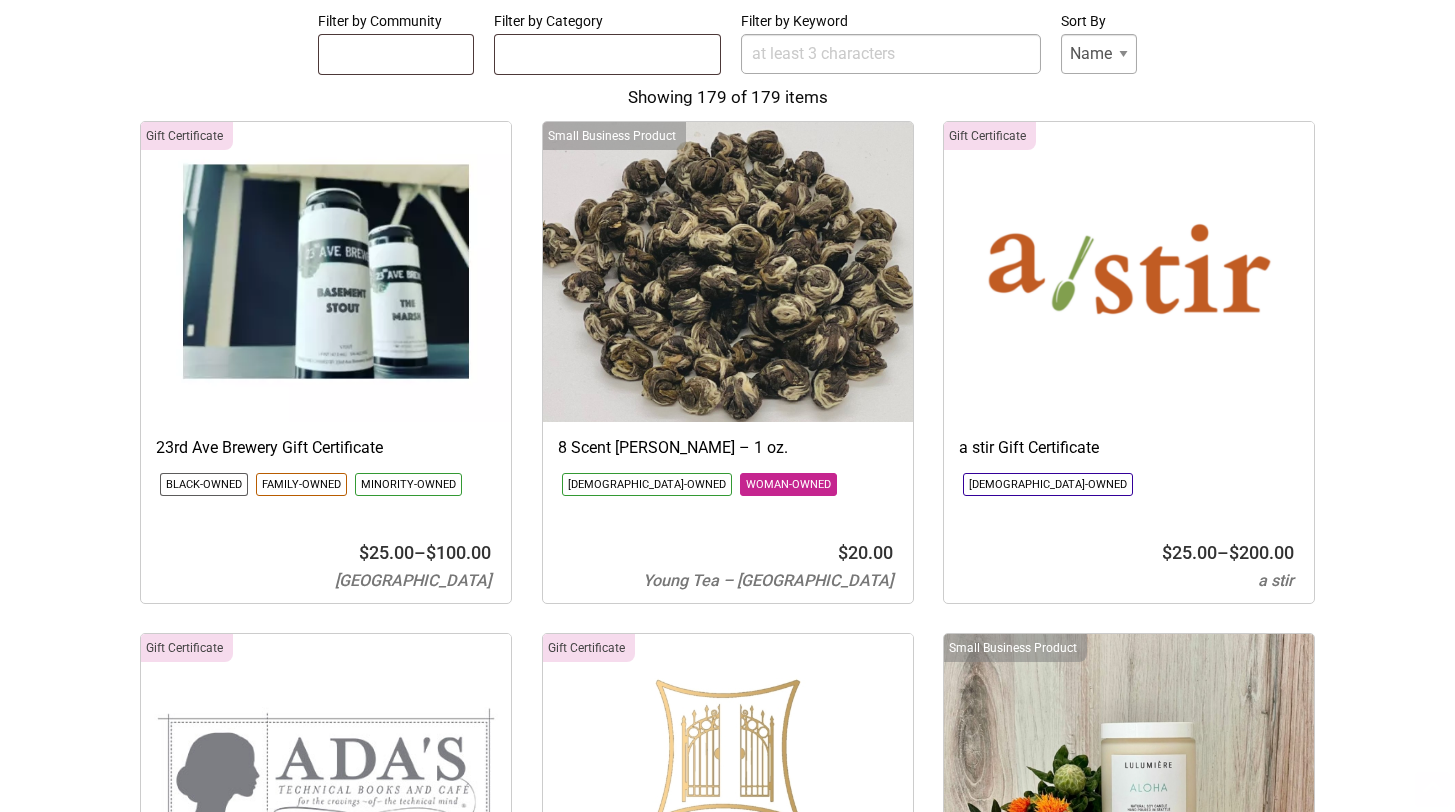 scroll, scrollTop: 135, scrollLeft: 0, axis: vertical 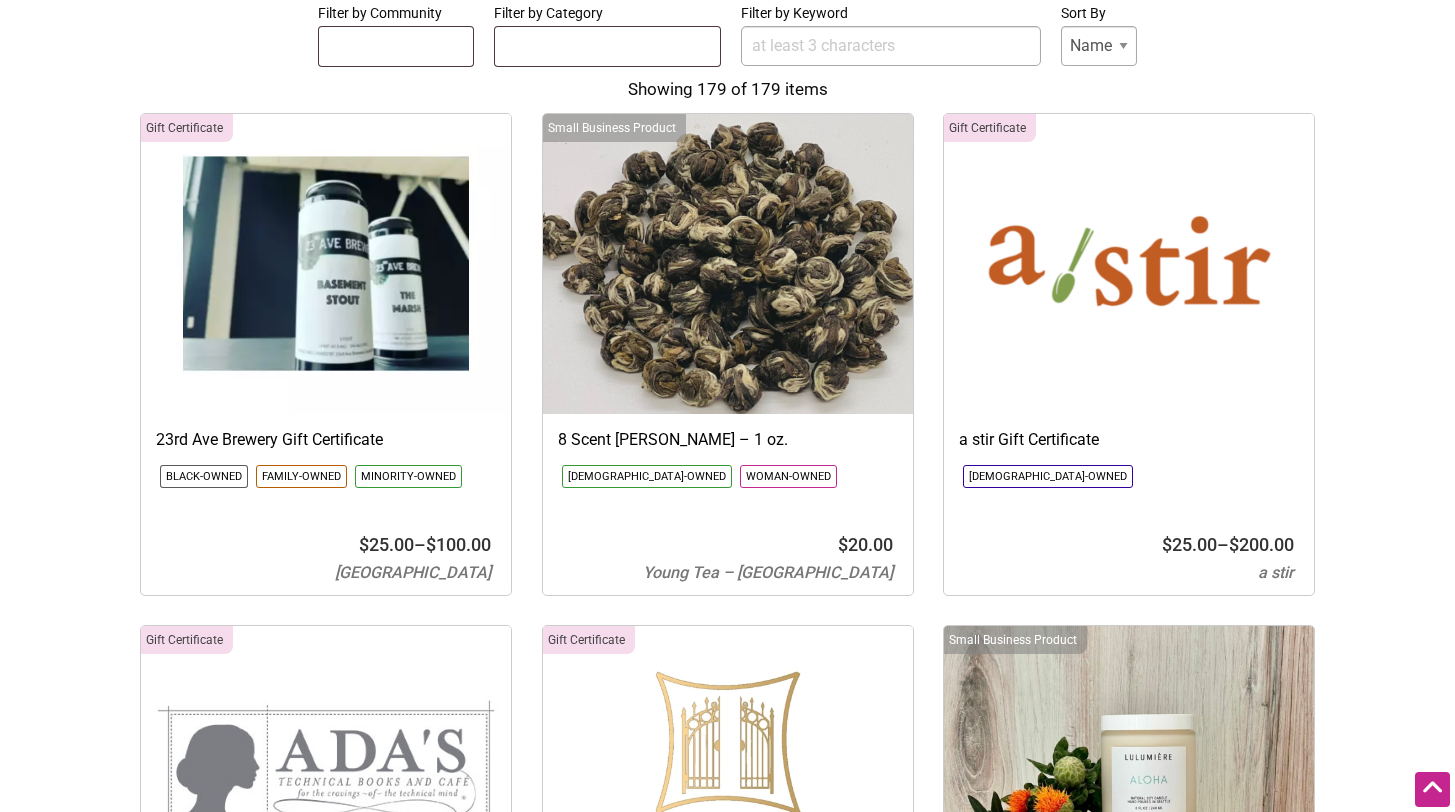 click at bounding box center (326, 264) 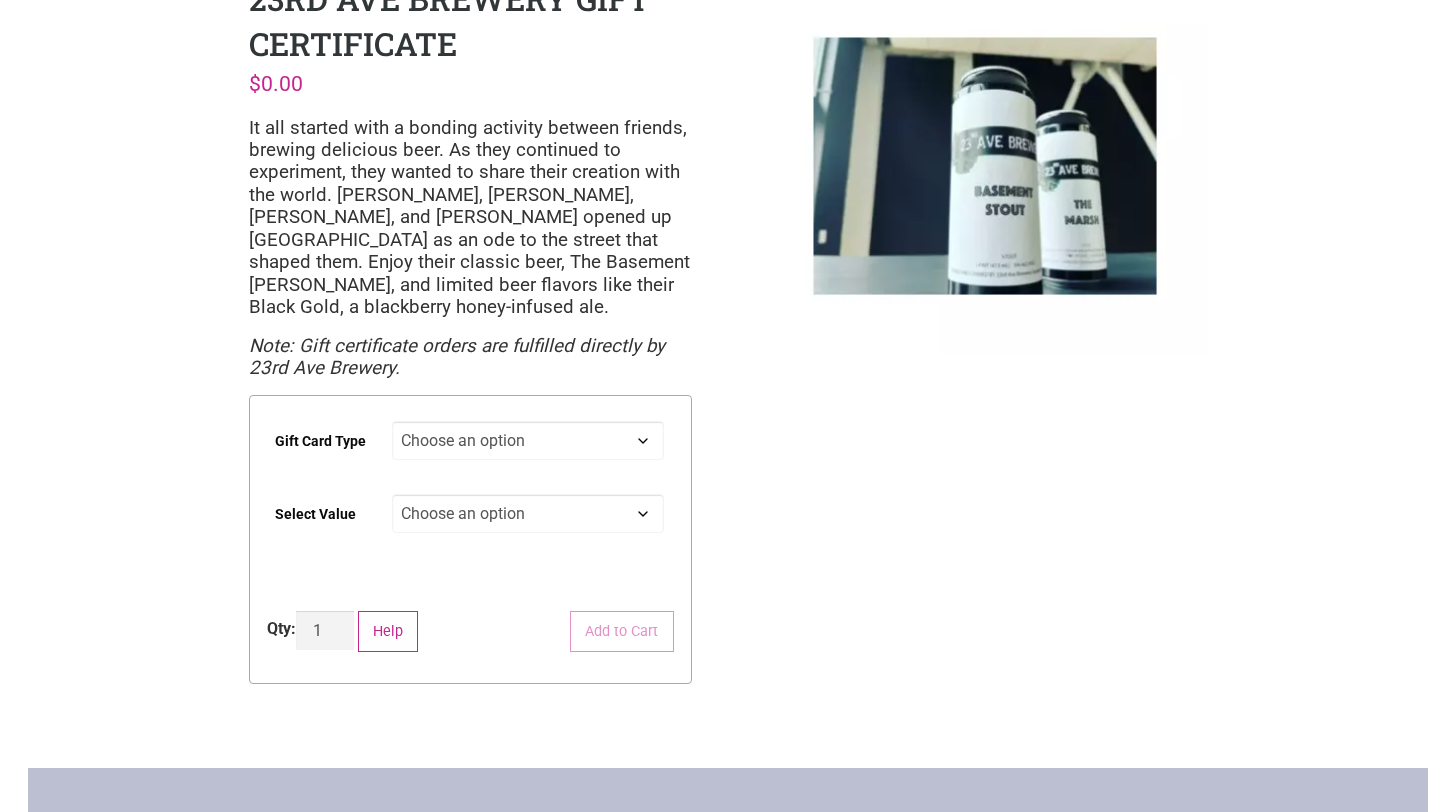 scroll, scrollTop: 137, scrollLeft: 0, axis: vertical 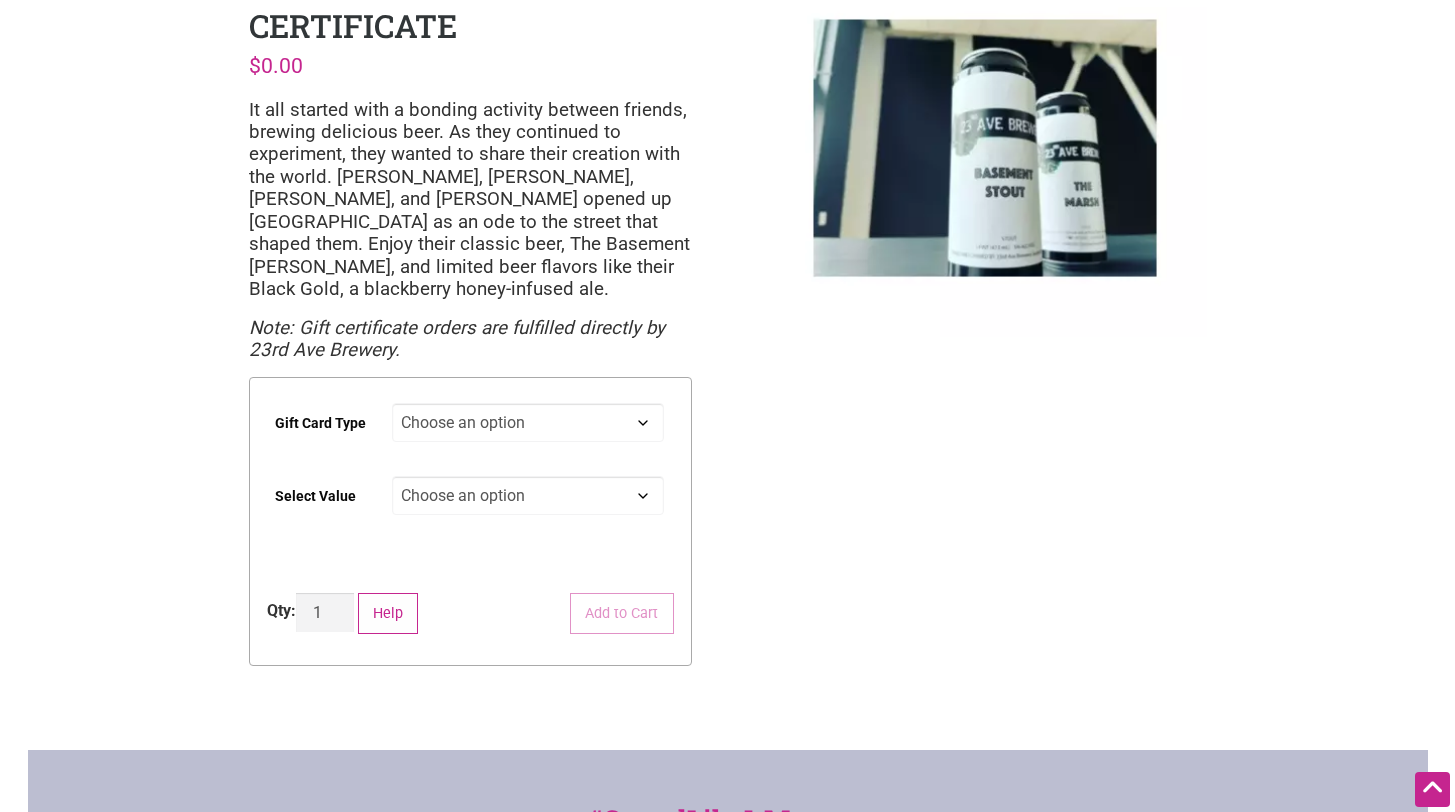 click on "Choose an option Digital" 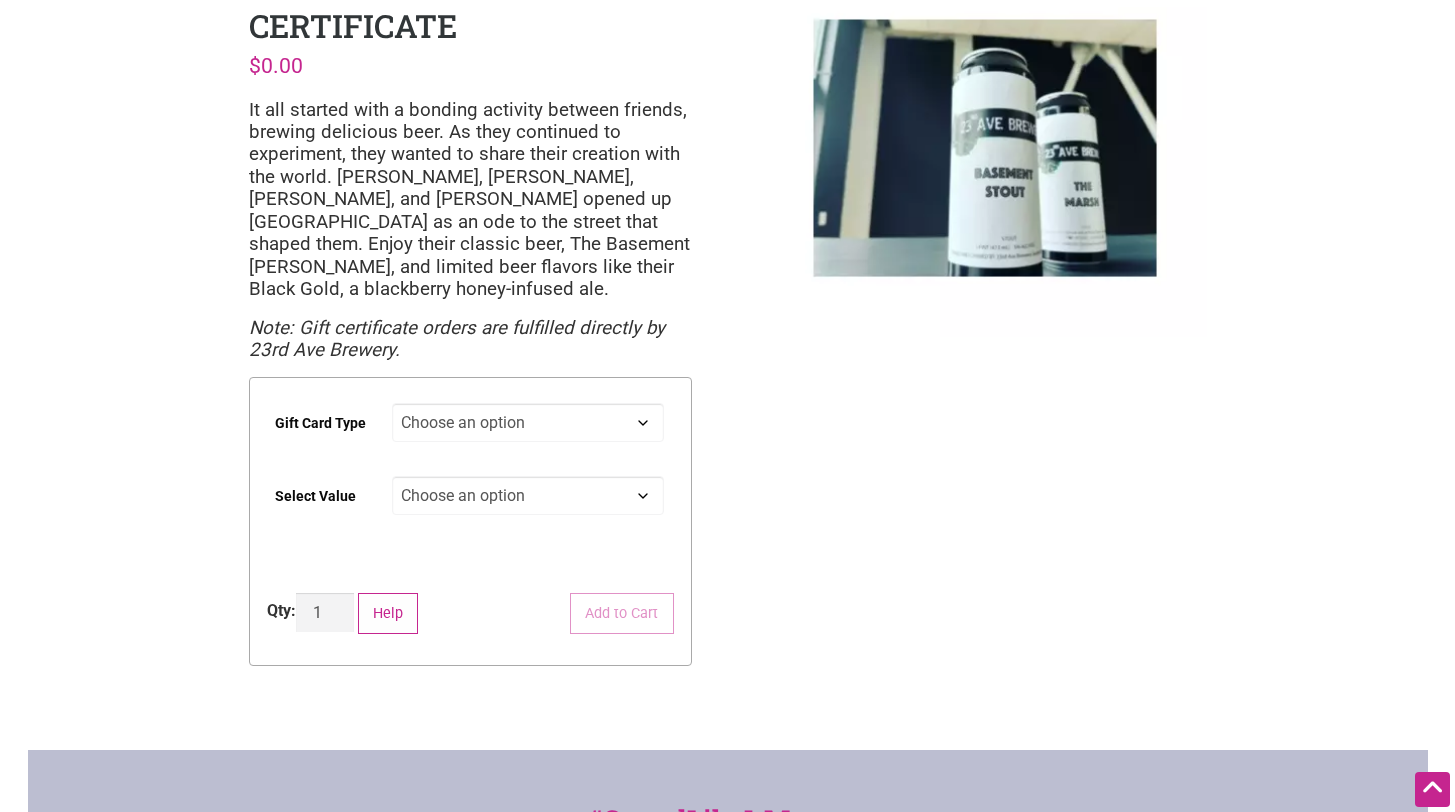 select on "Digital" 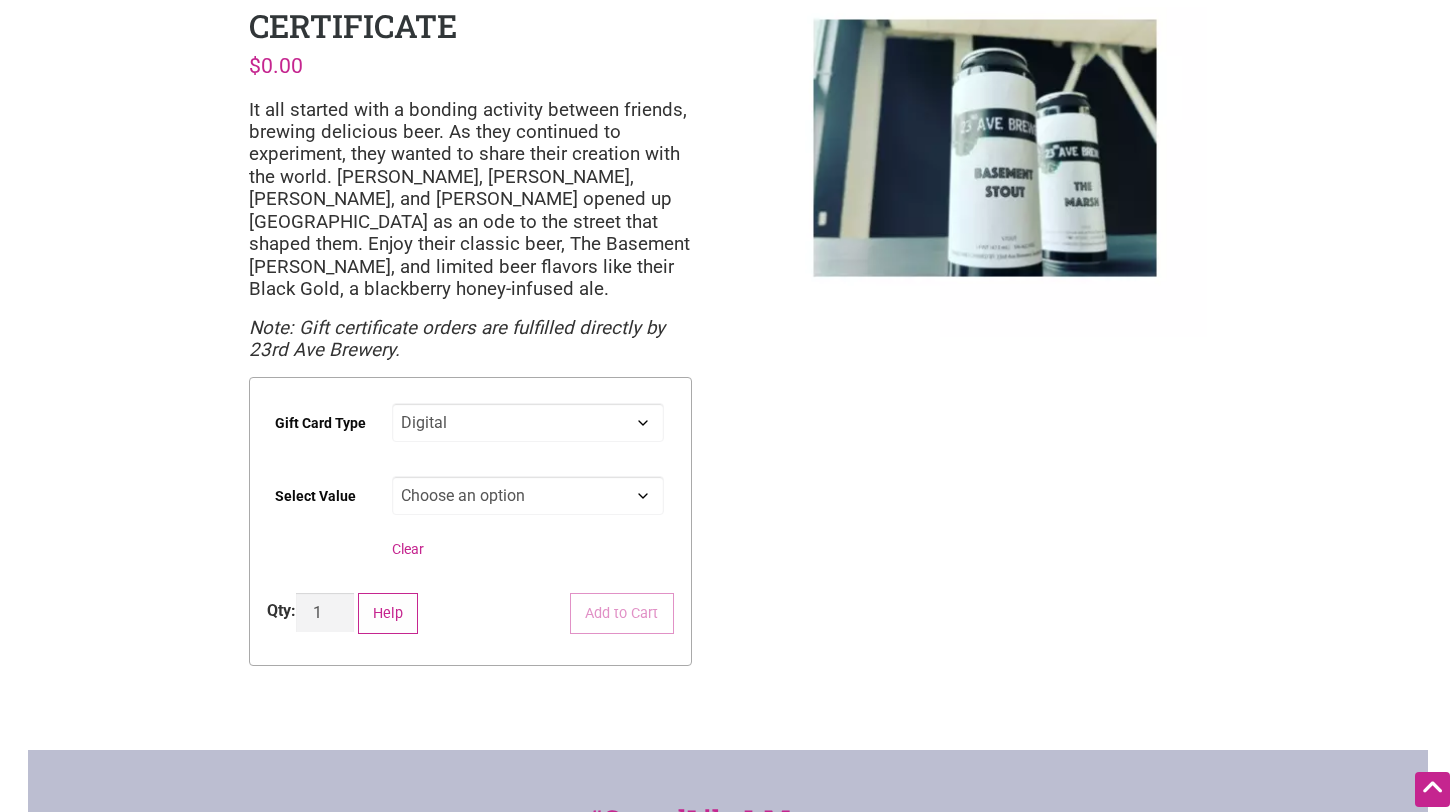 click on "Choose an option $25 $50 $100" 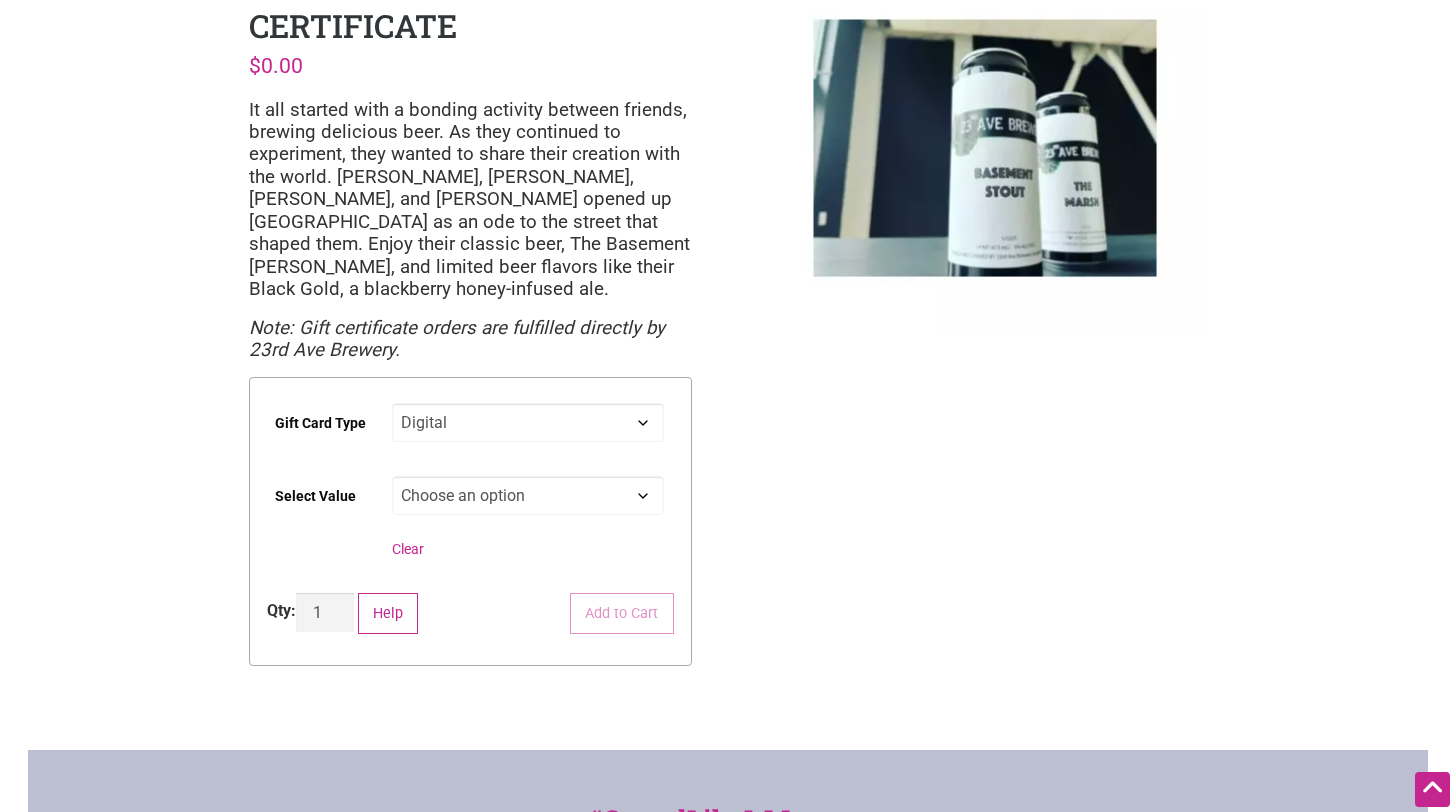 select on "$100" 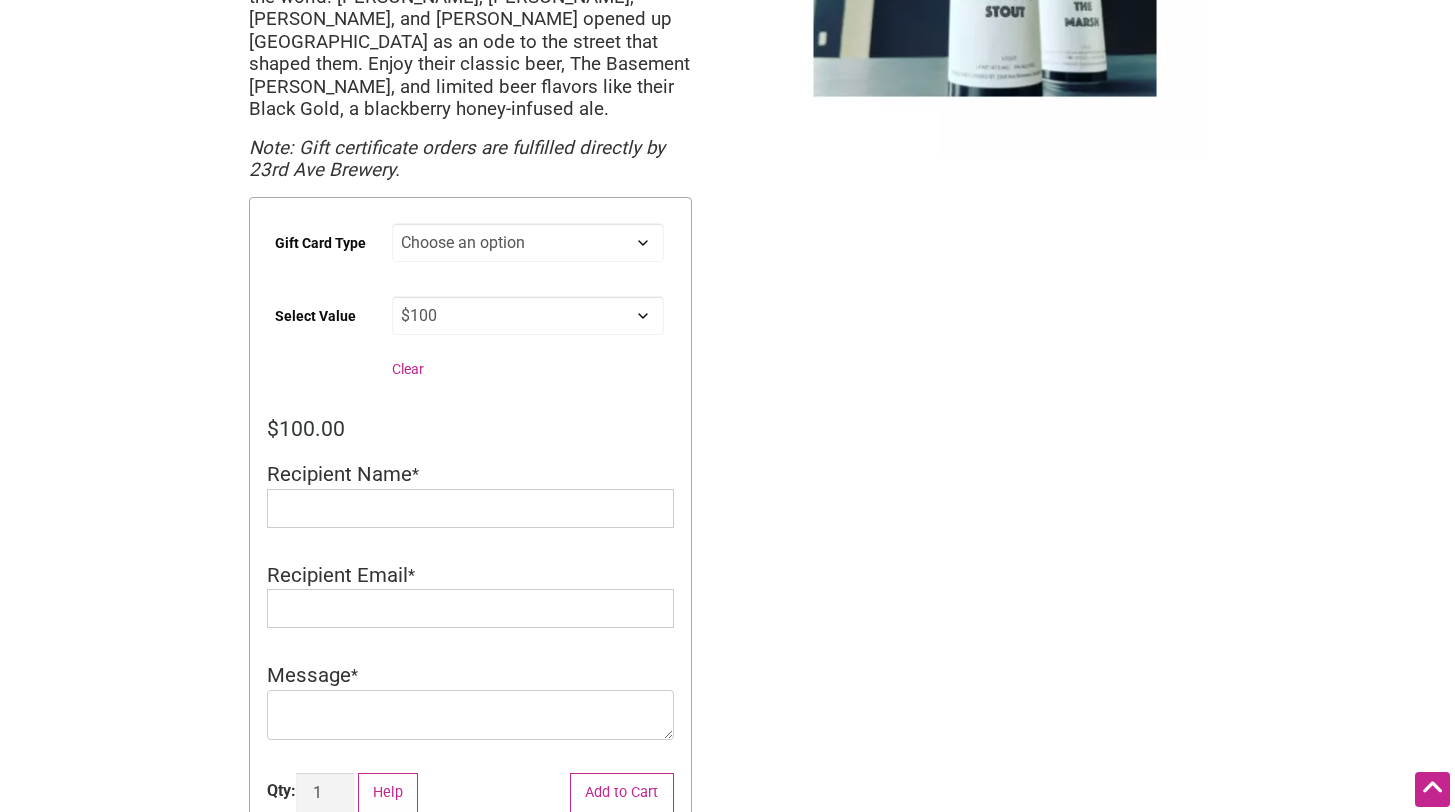 scroll, scrollTop: 344, scrollLeft: 0, axis: vertical 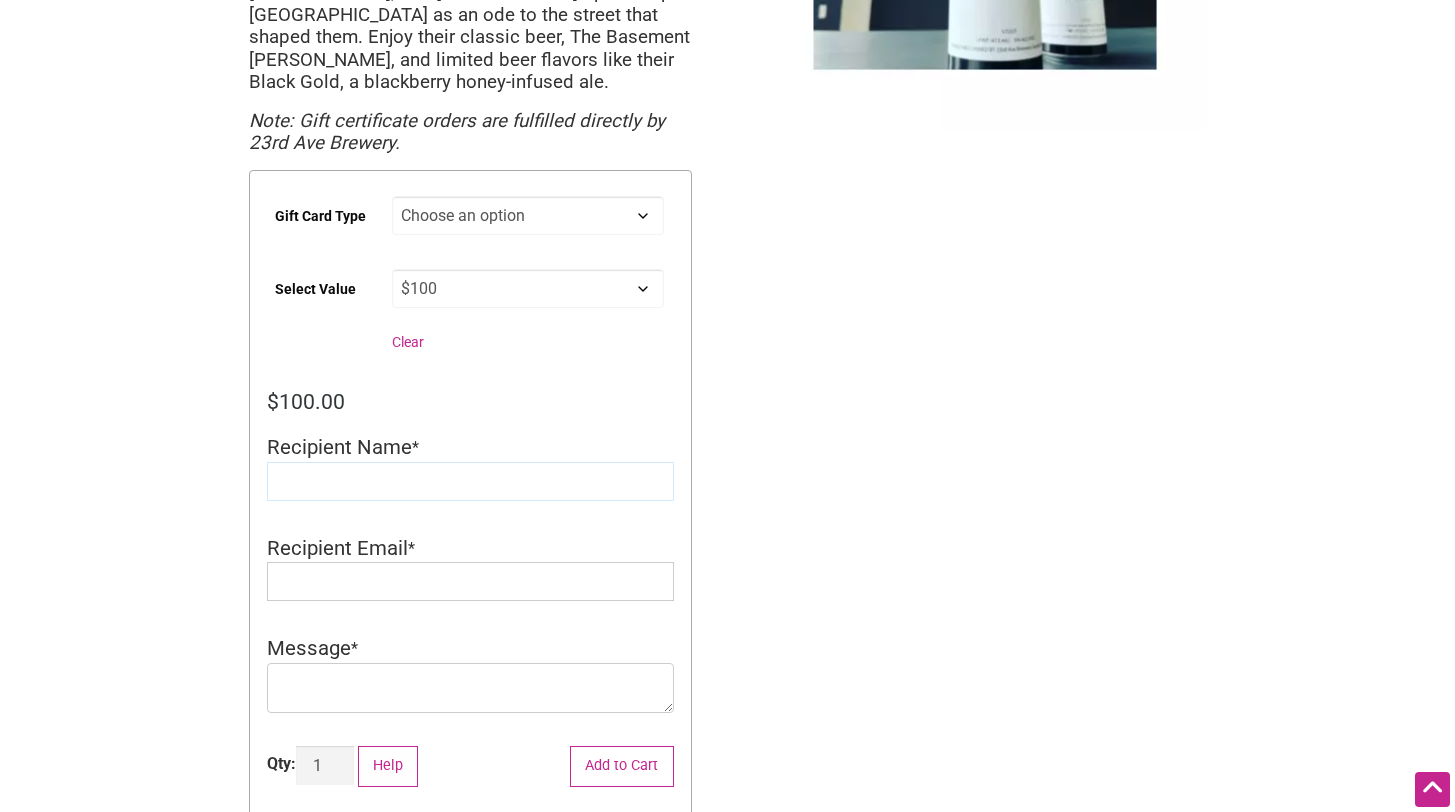click 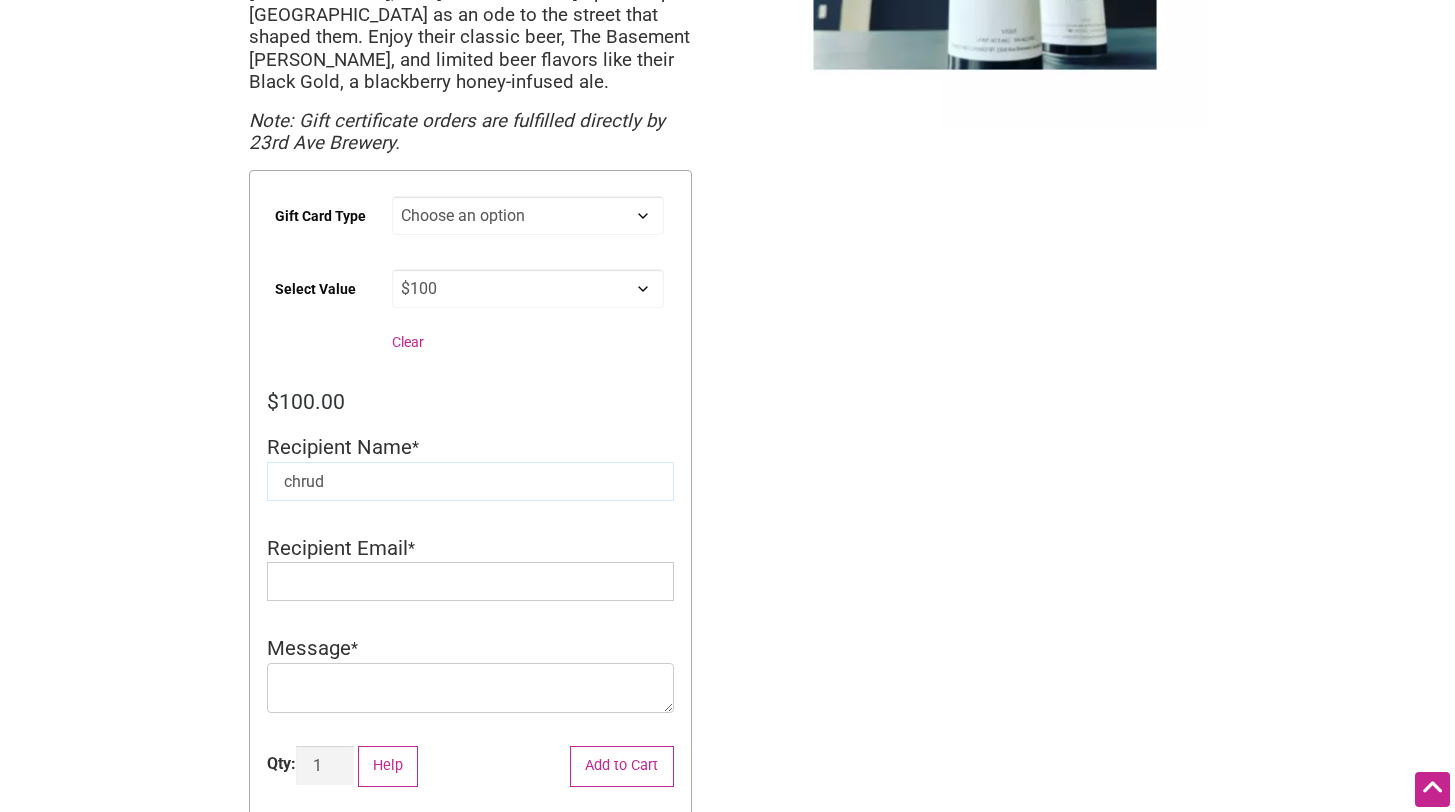 type on "chrud" 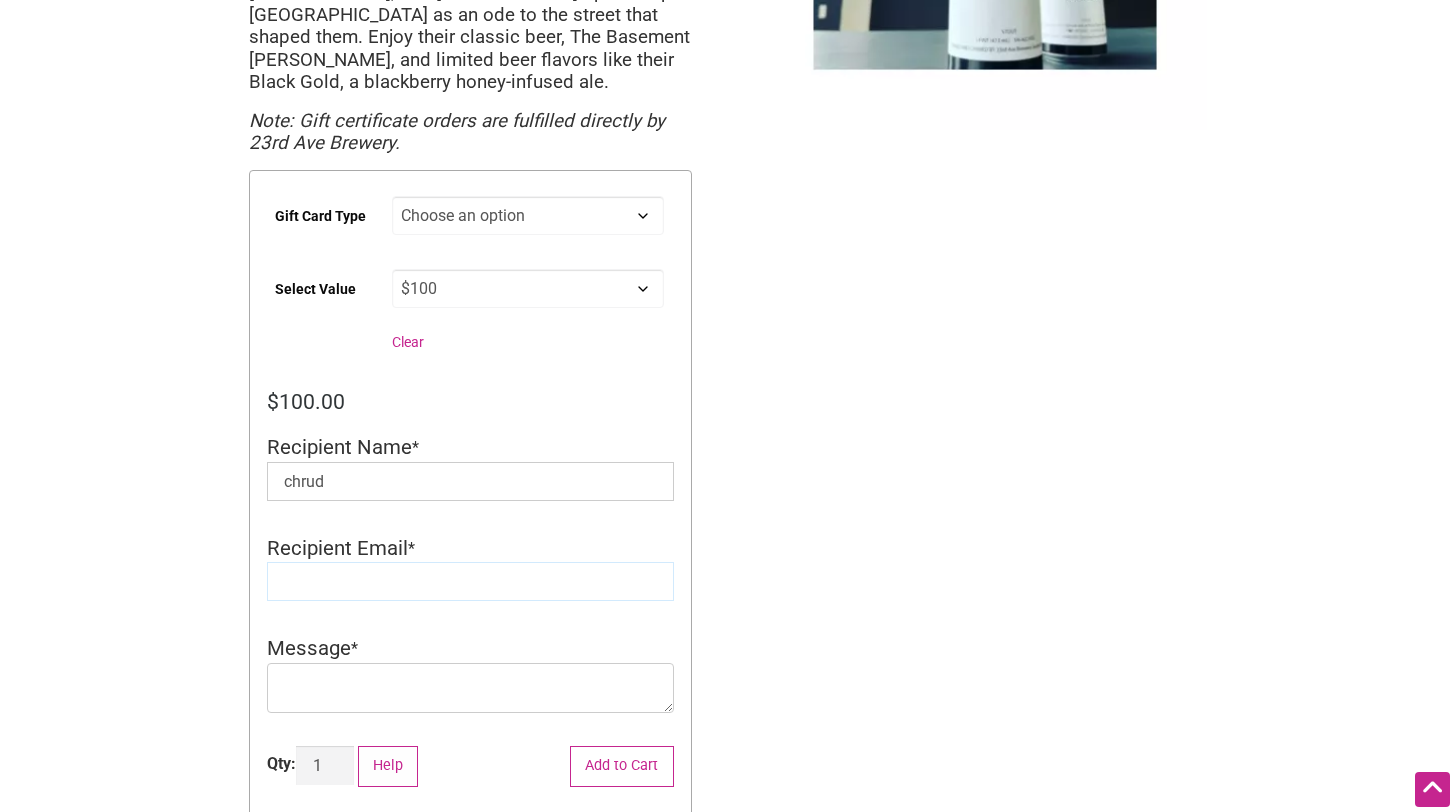 drag, startPoint x: 428, startPoint y: 579, endPoint x: 437, endPoint y: 560, distance: 21.023796 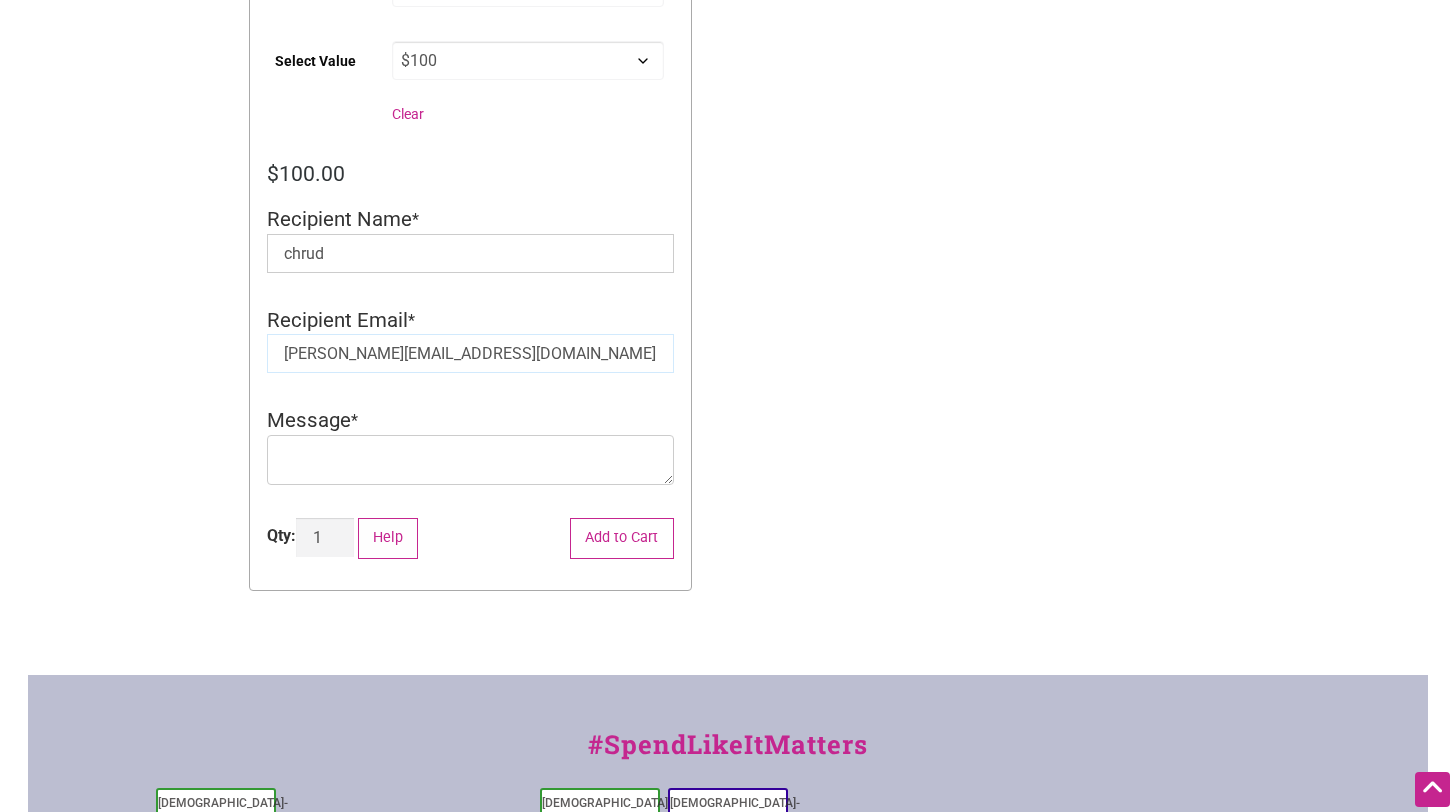 scroll, scrollTop: 579, scrollLeft: 0, axis: vertical 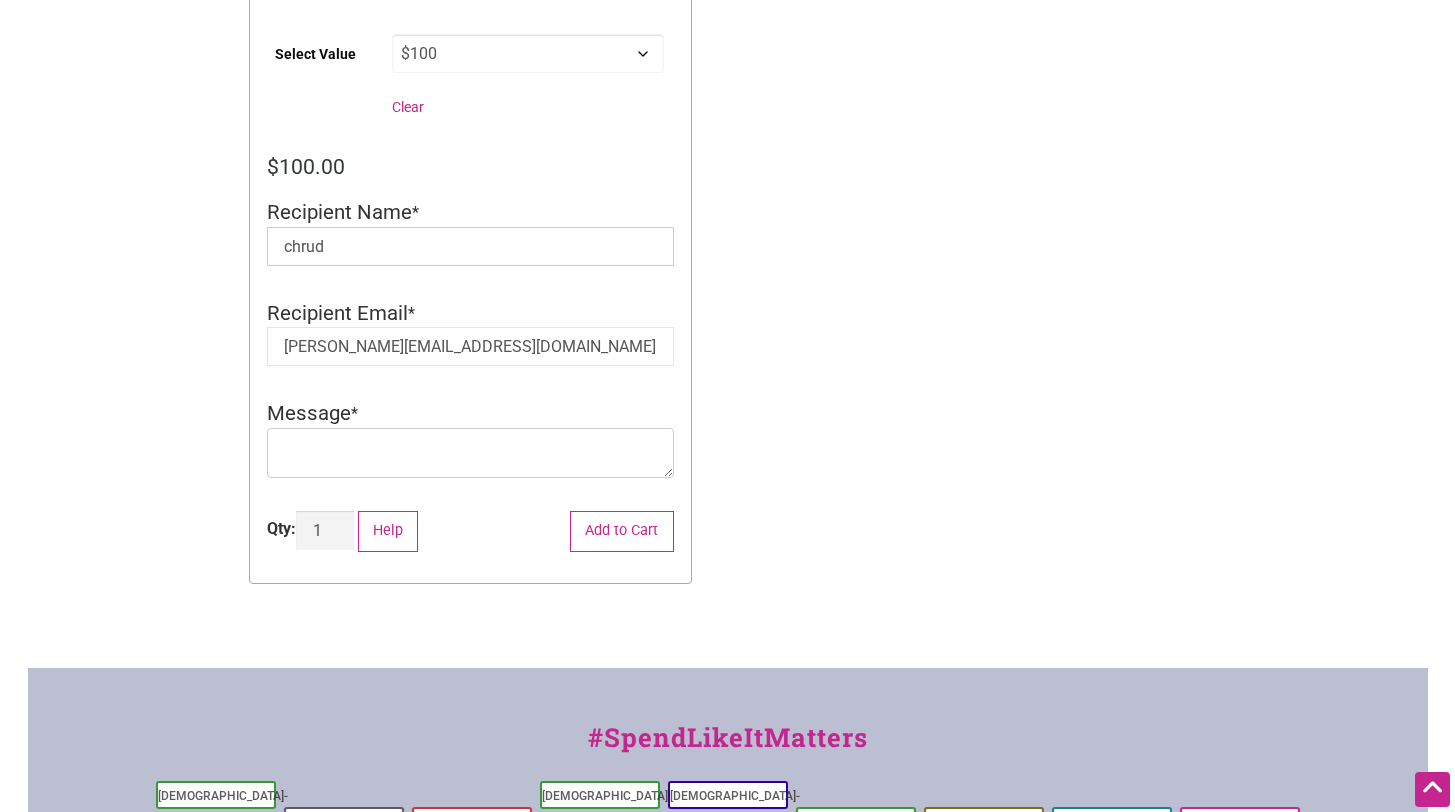 type on "[PERSON_NAME][EMAIL_ADDRESS][DOMAIN_NAME]" 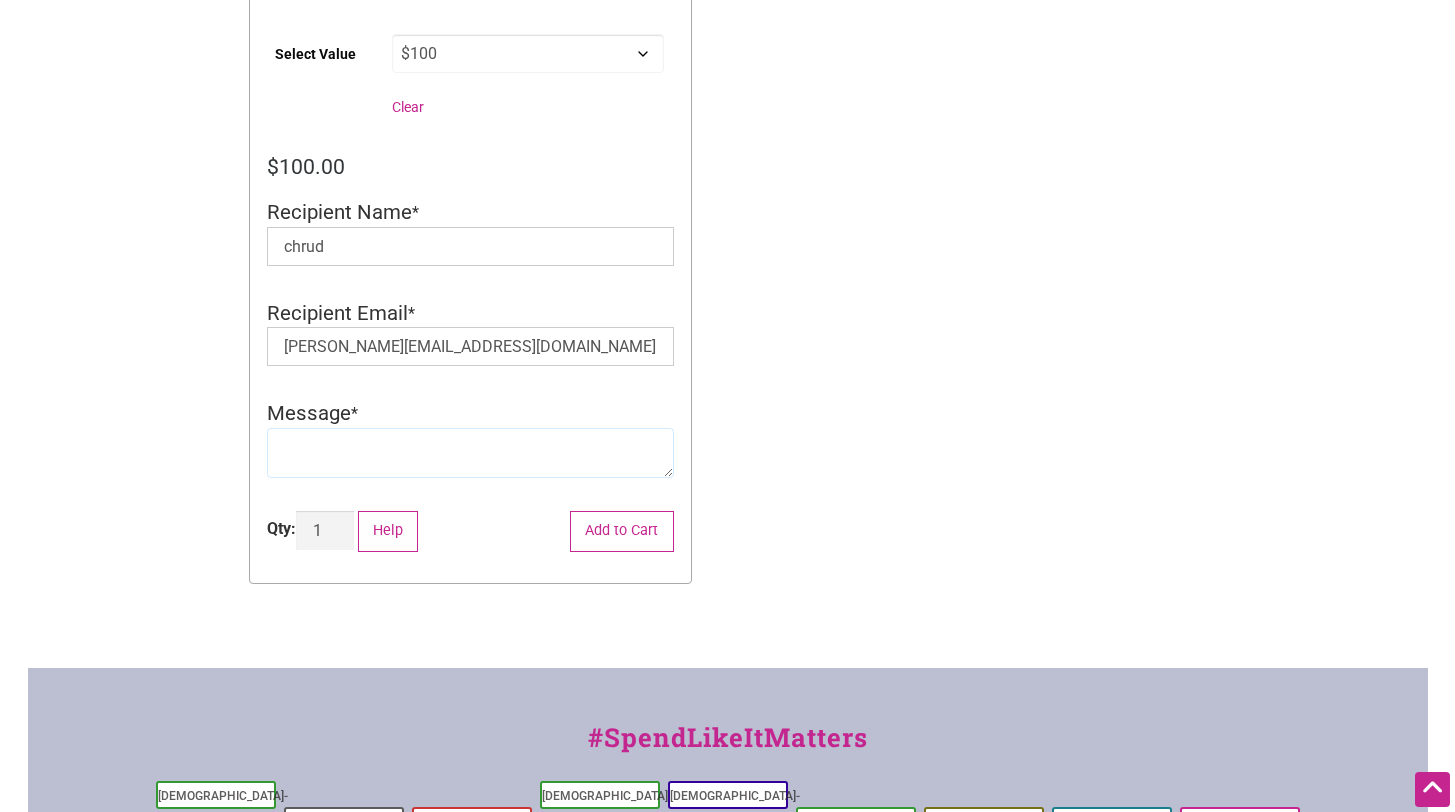 click 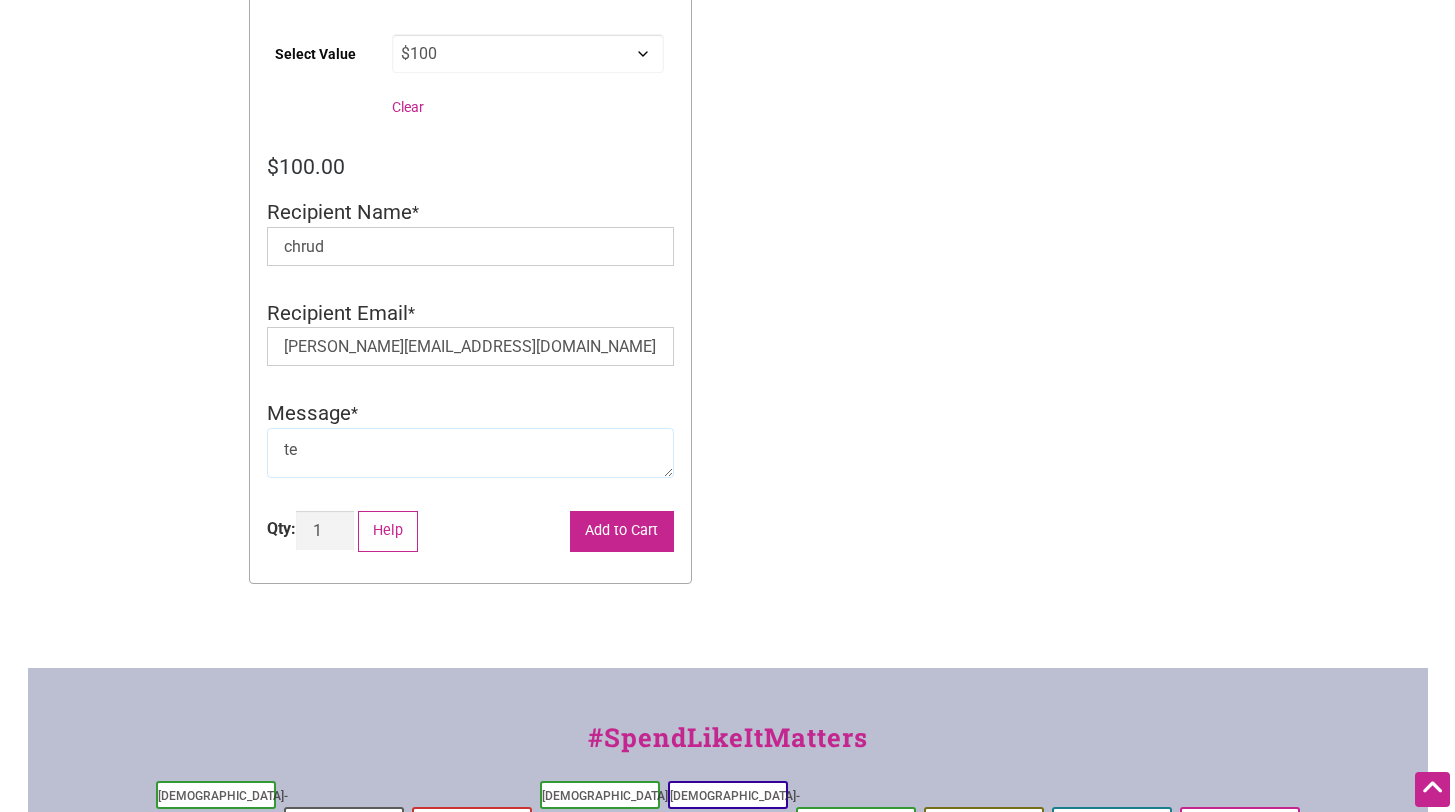 type on "te" 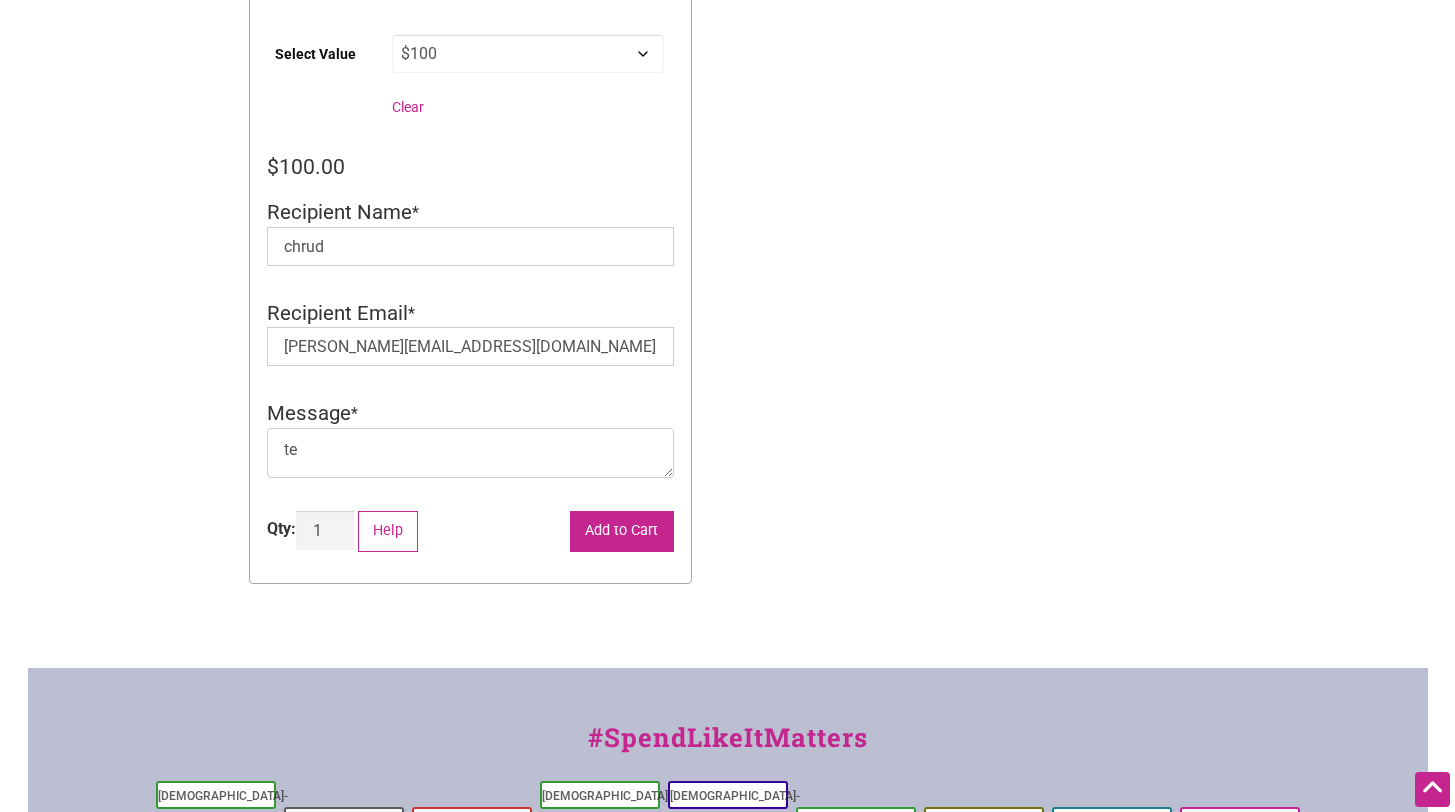 click on "Add to Cart" 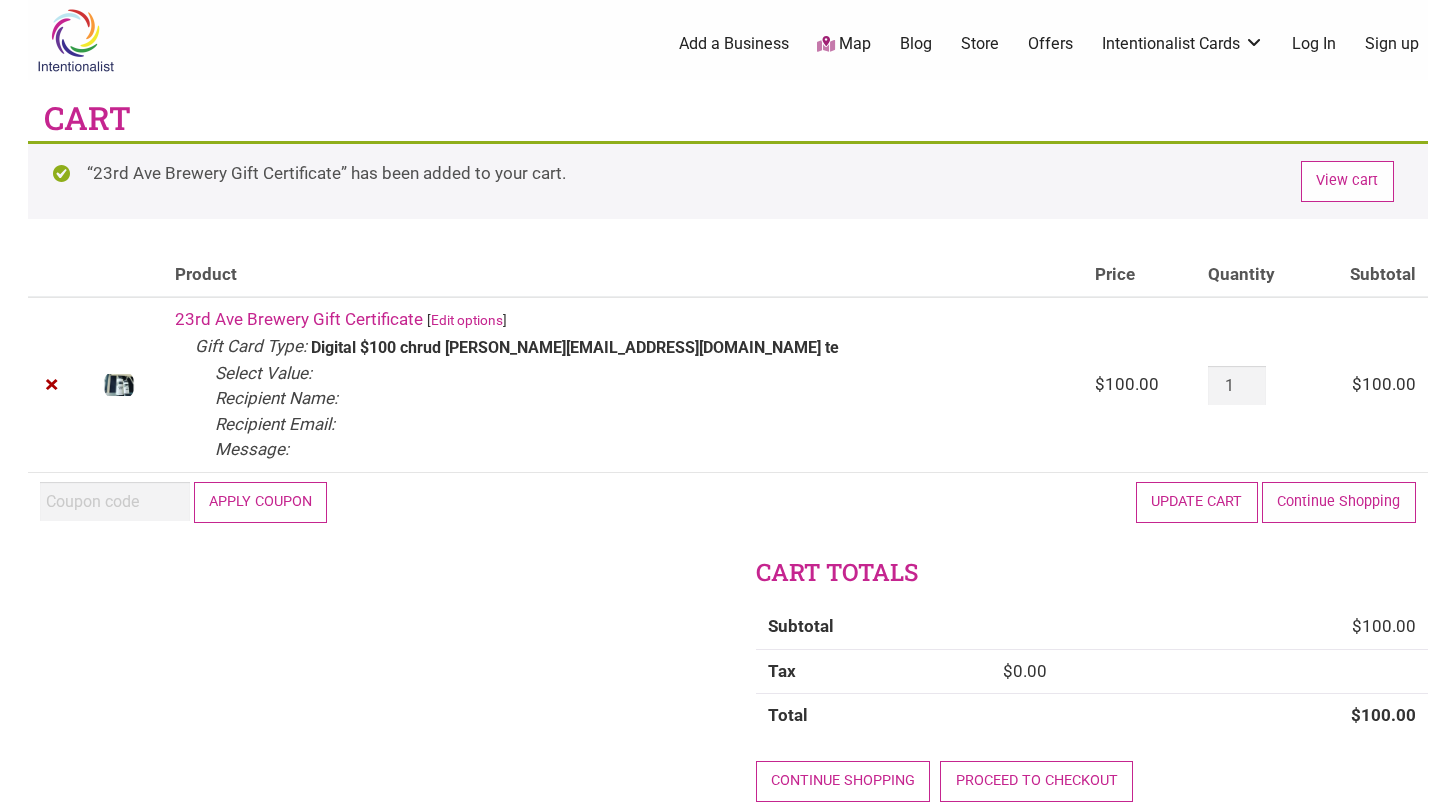 scroll, scrollTop: 0, scrollLeft: 0, axis: both 